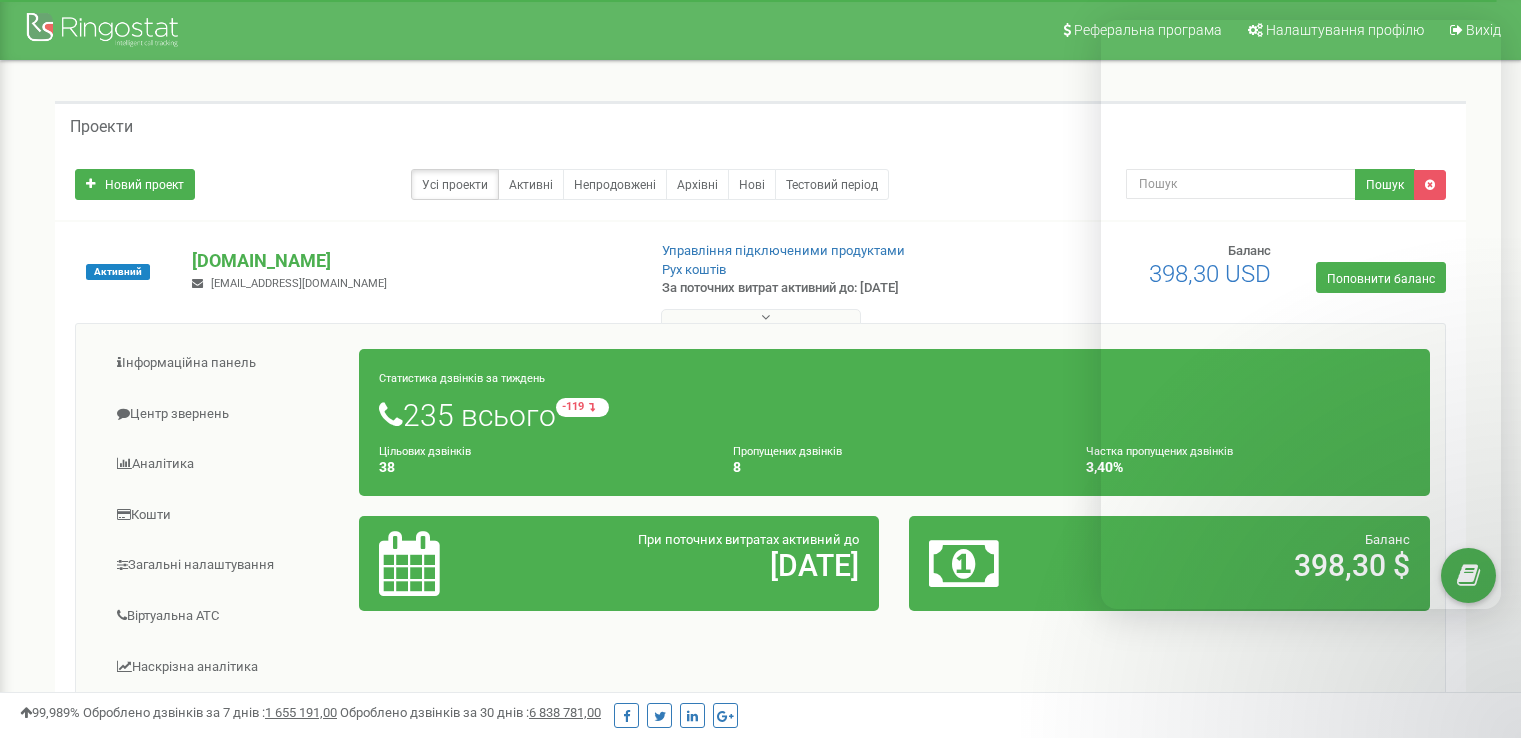 scroll, scrollTop: 0, scrollLeft: 0, axis: both 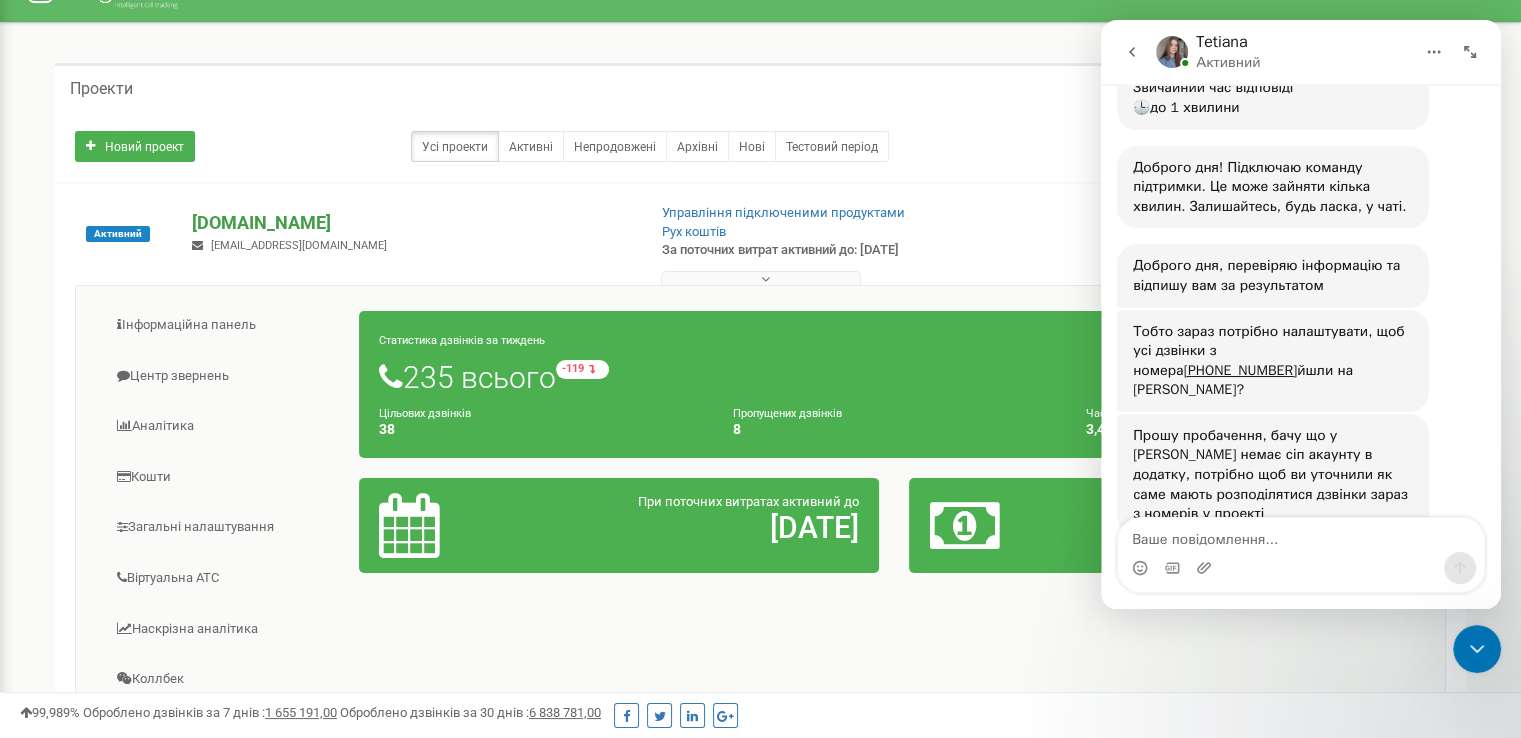 click on "[DOMAIN_NAME]" at bounding box center [261, 222] 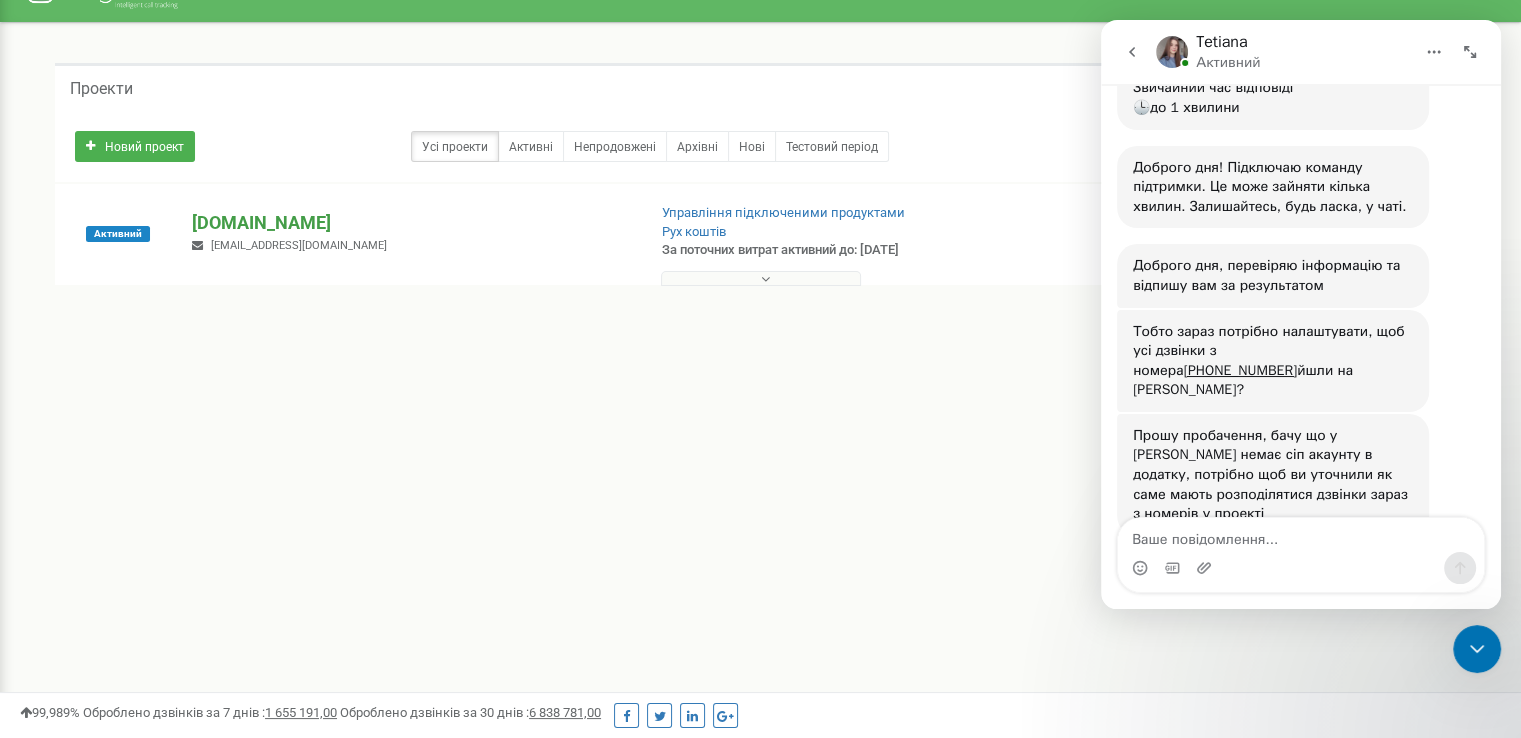 click on "[DOMAIN_NAME]" at bounding box center (261, 222) 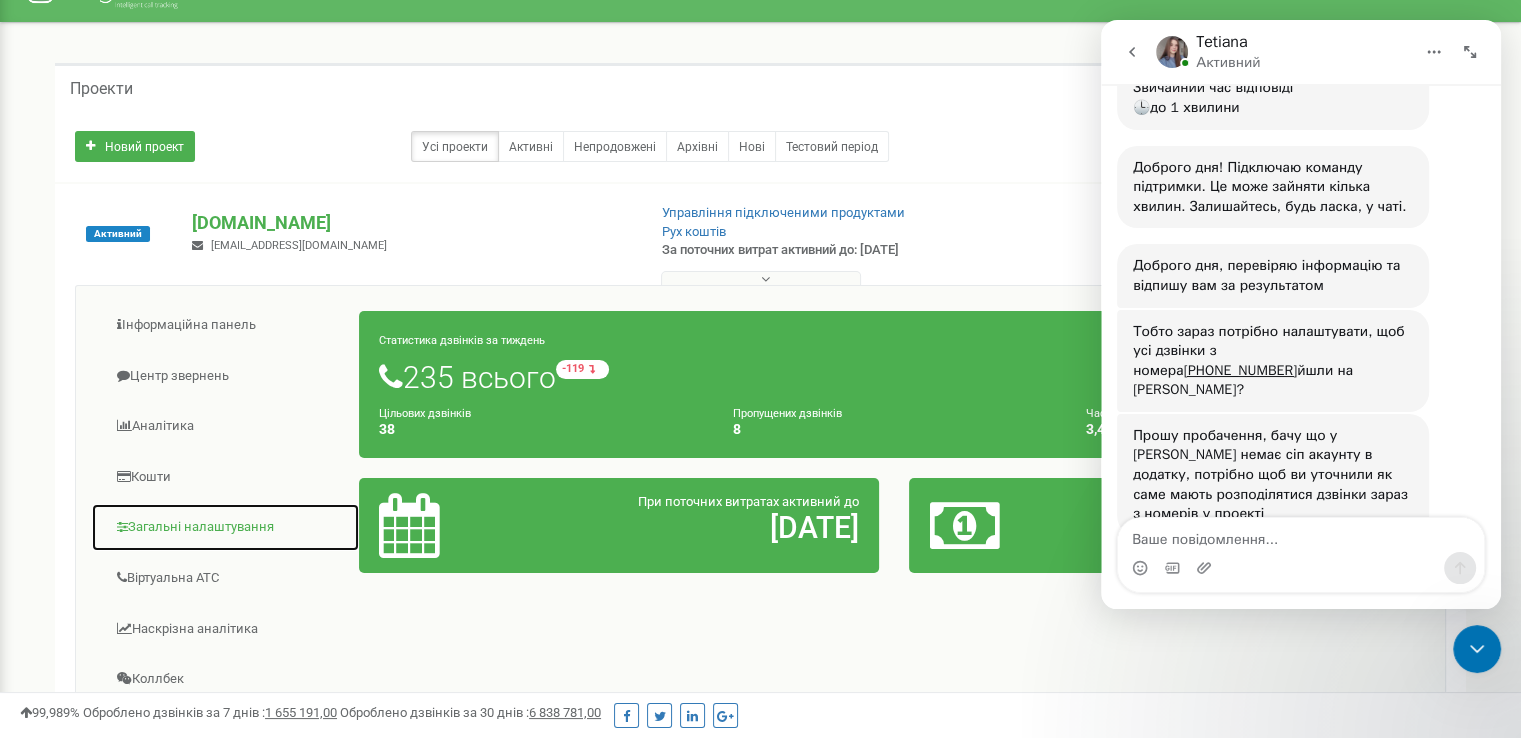 click on "Загальні налаштування" at bounding box center [225, 527] 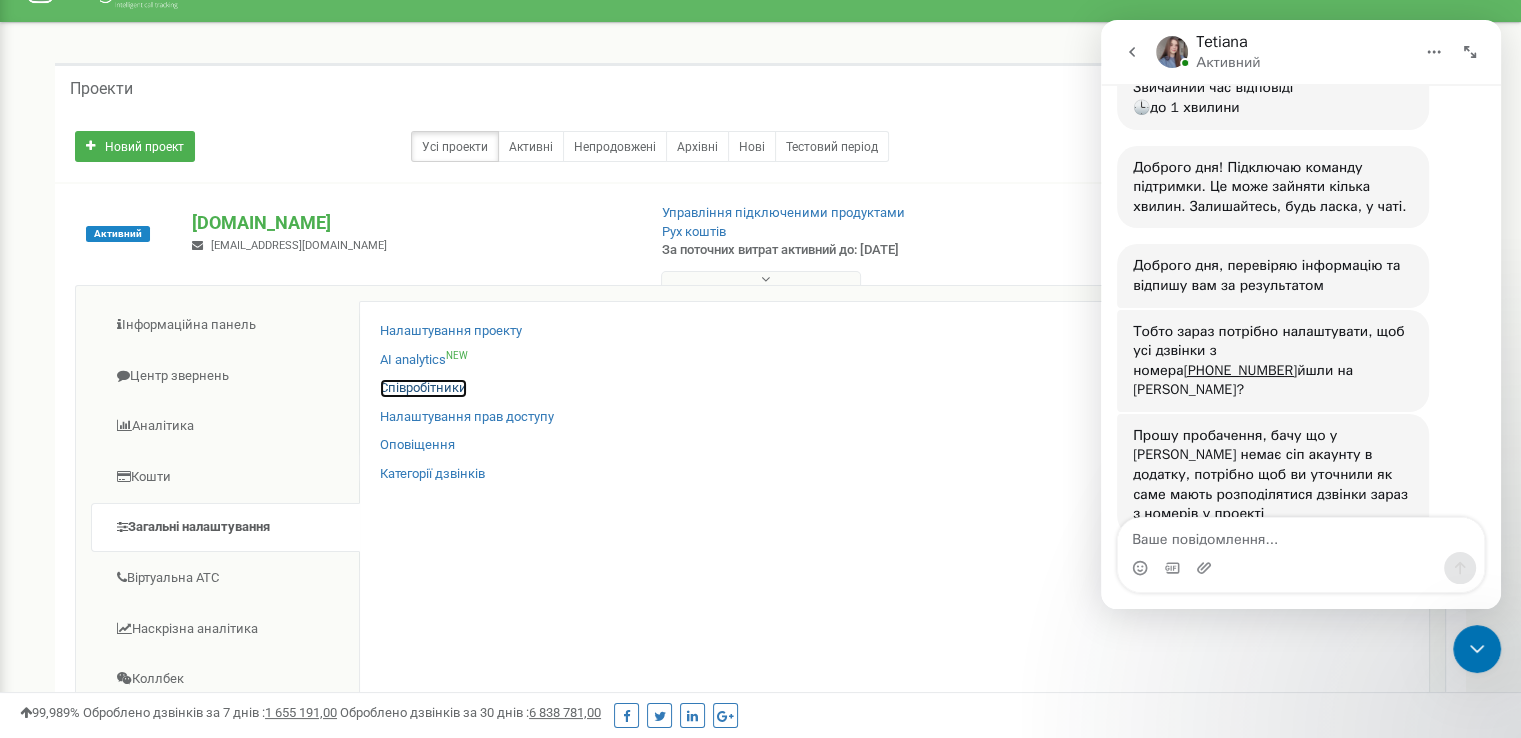 click on "Співробітники" at bounding box center (423, 387) 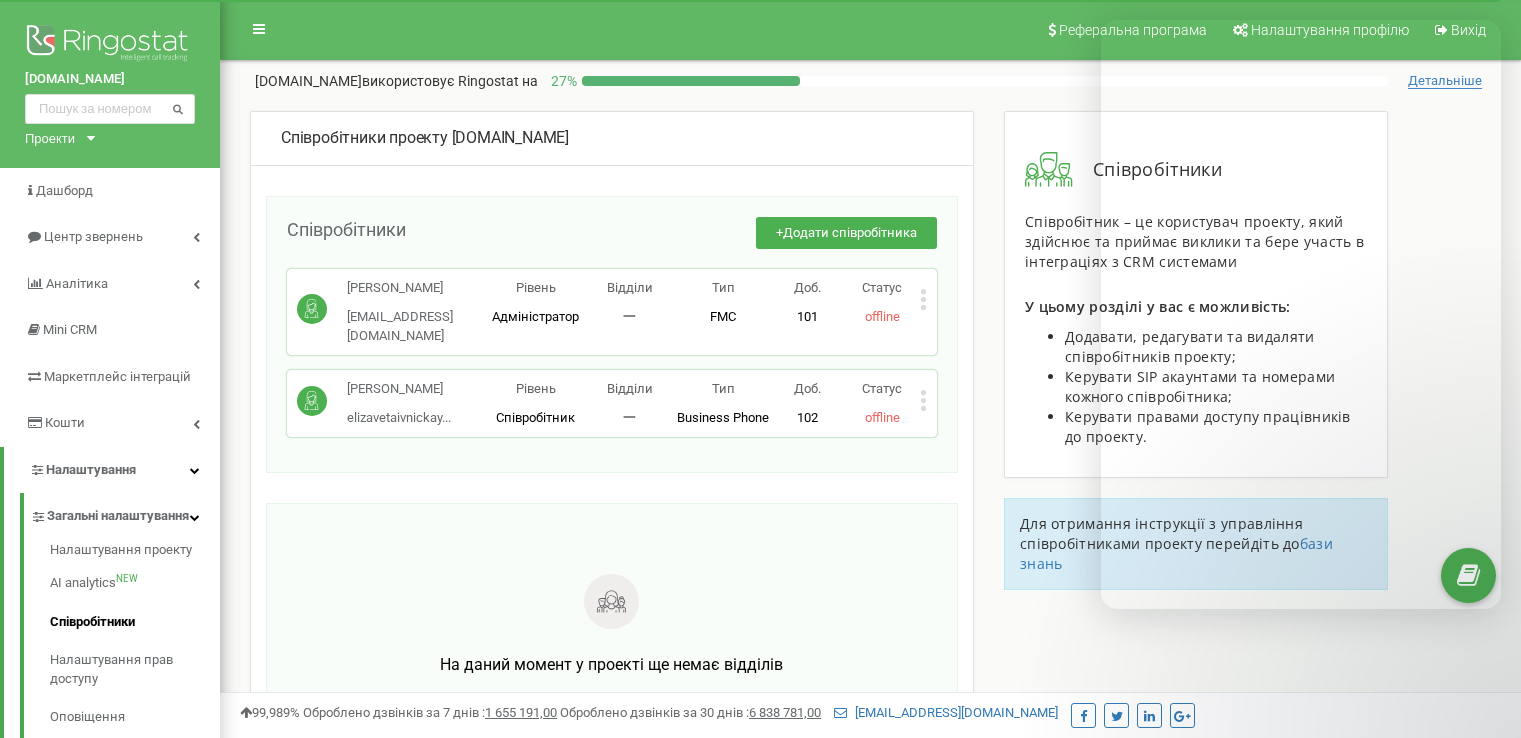 scroll, scrollTop: 0, scrollLeft: 0, axis: both 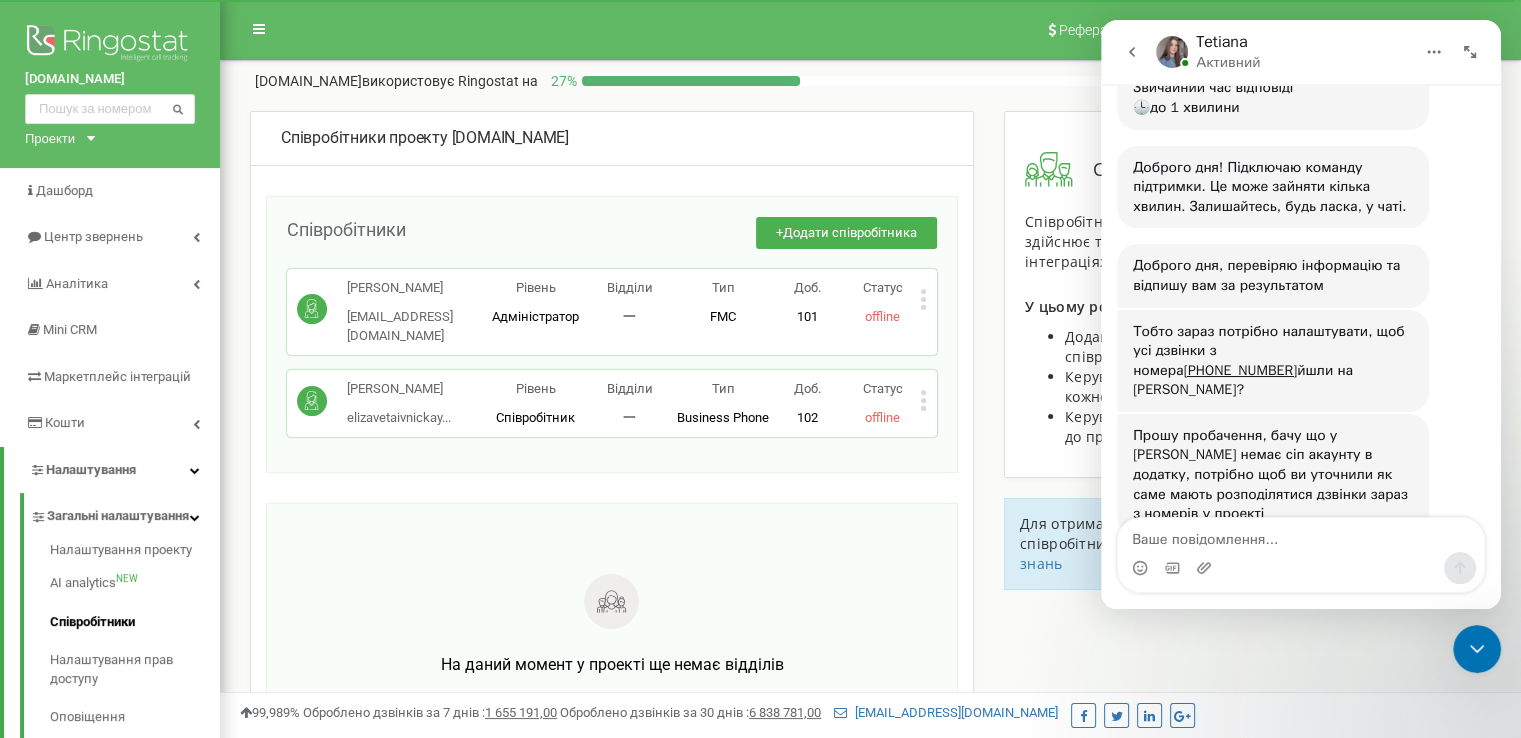 click 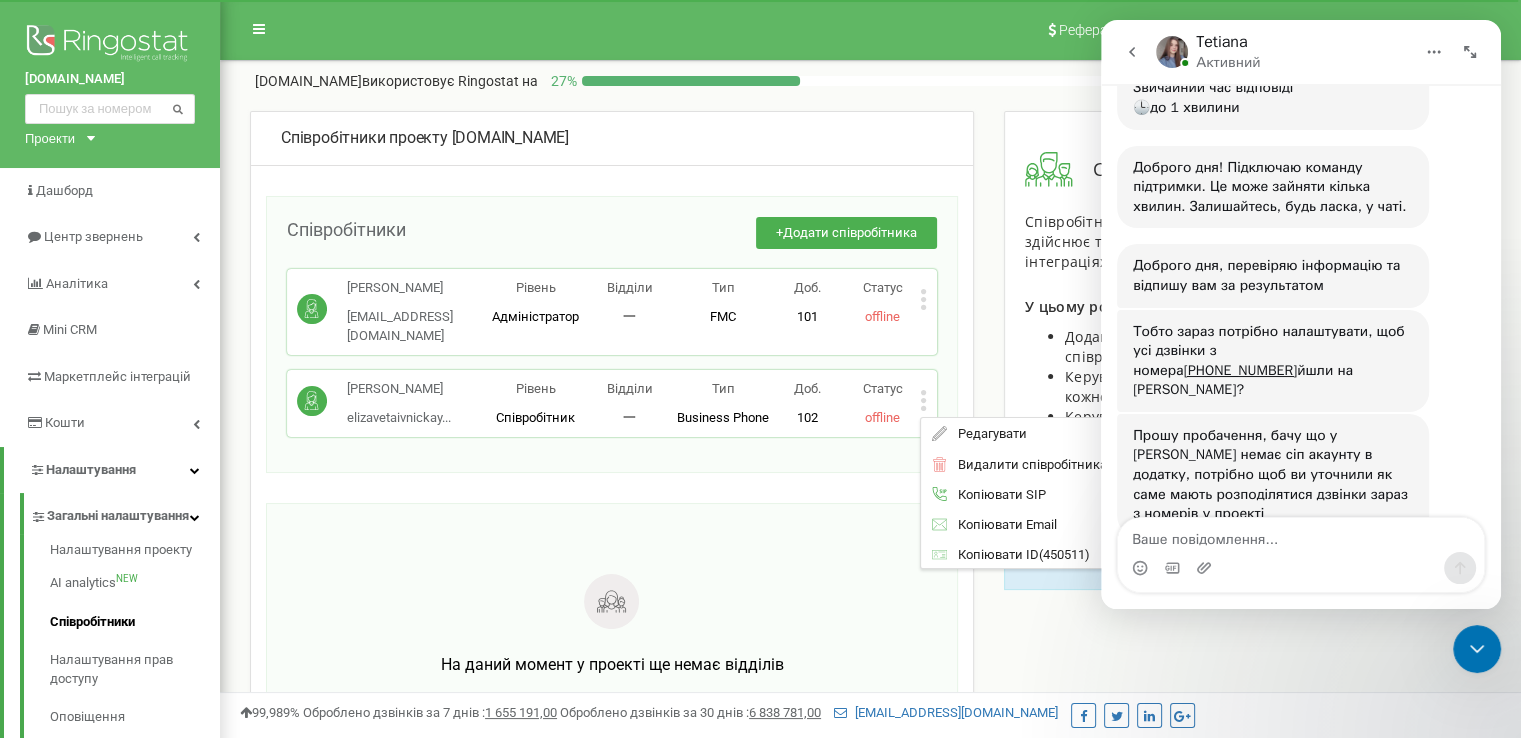 click 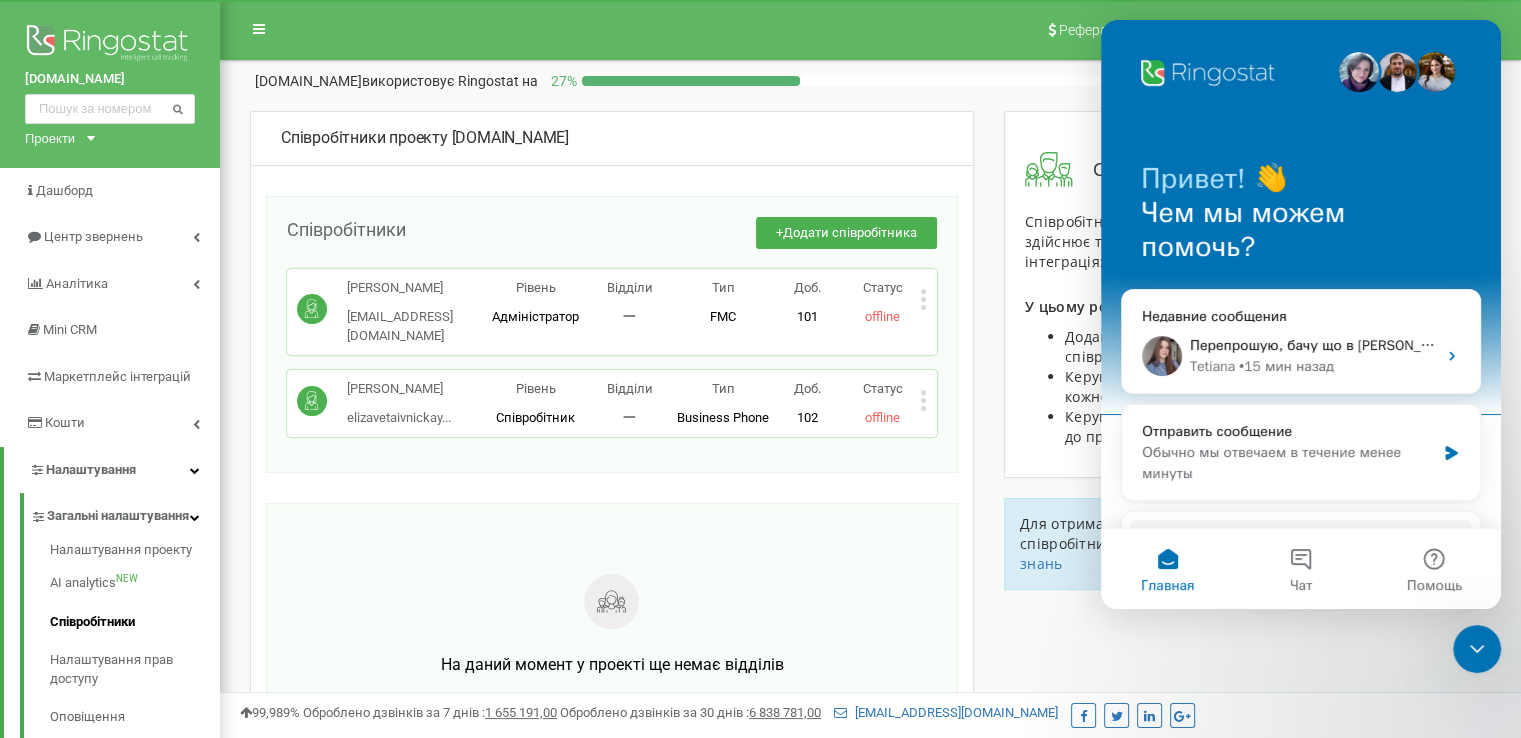 scroll, scrollTop: 0, scrollLeft: 0, axis: both 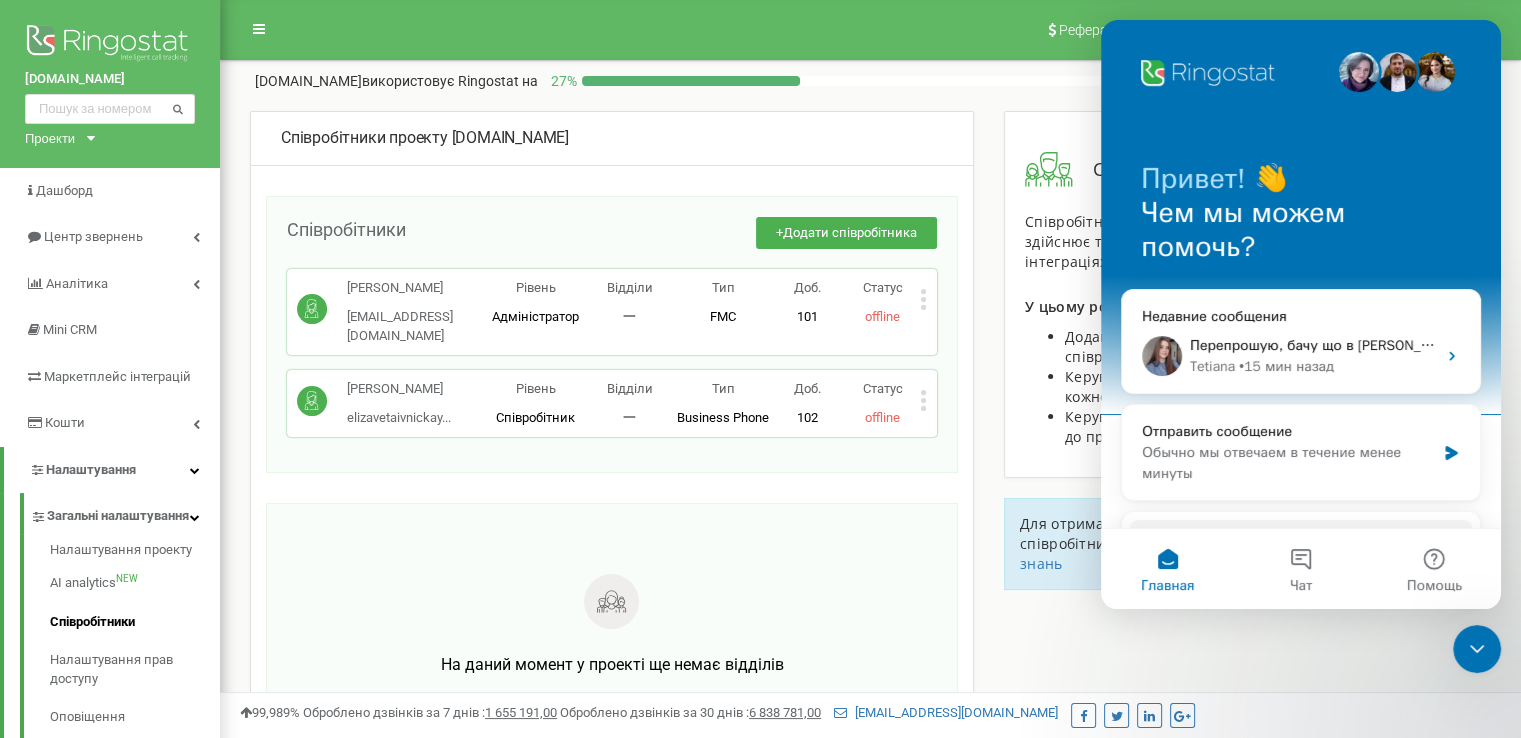 click at bounding box center [1477, 649] 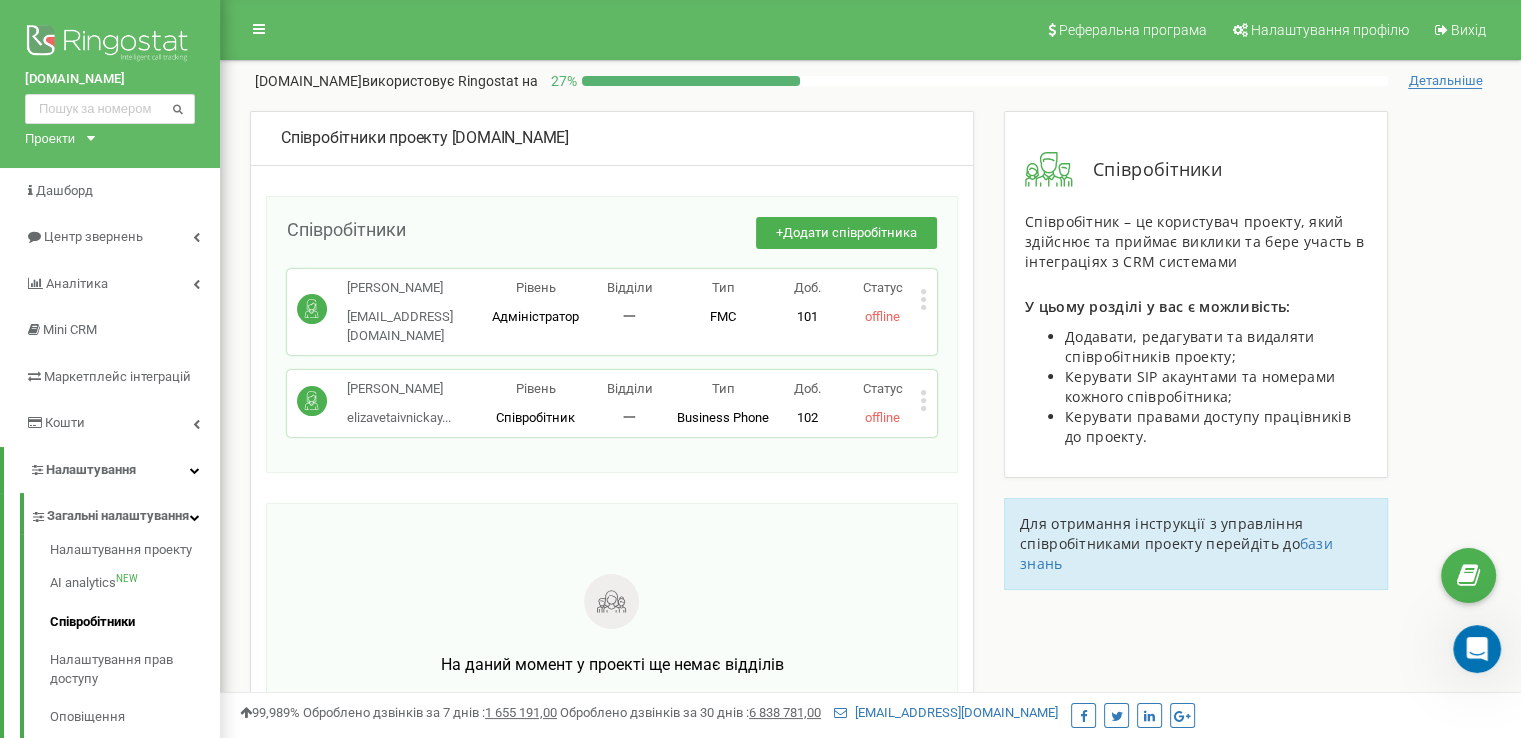 scroll, scrollTop: 0, scrollLeft: 0, axis: both 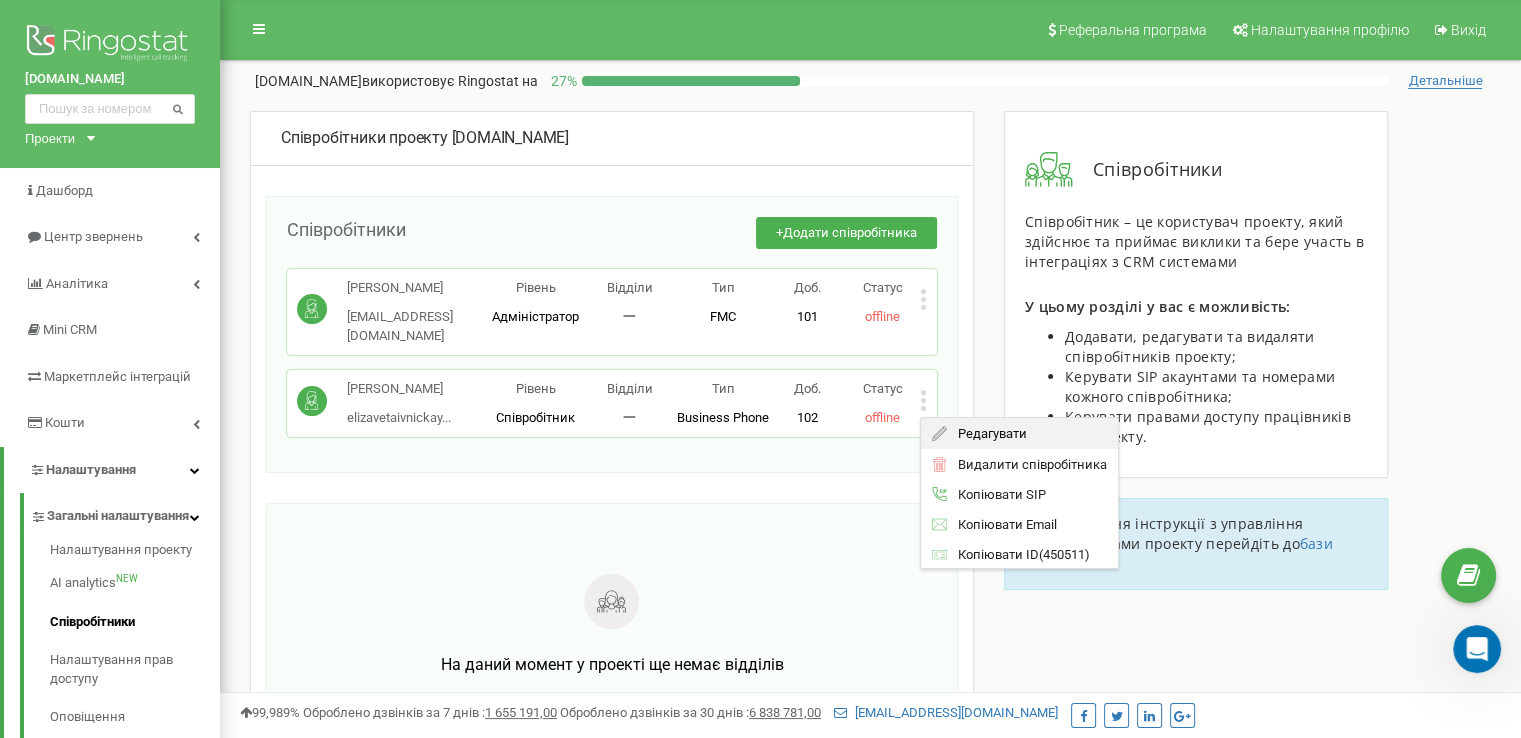 click on "Редагувати" at bounding box center [986, 433] 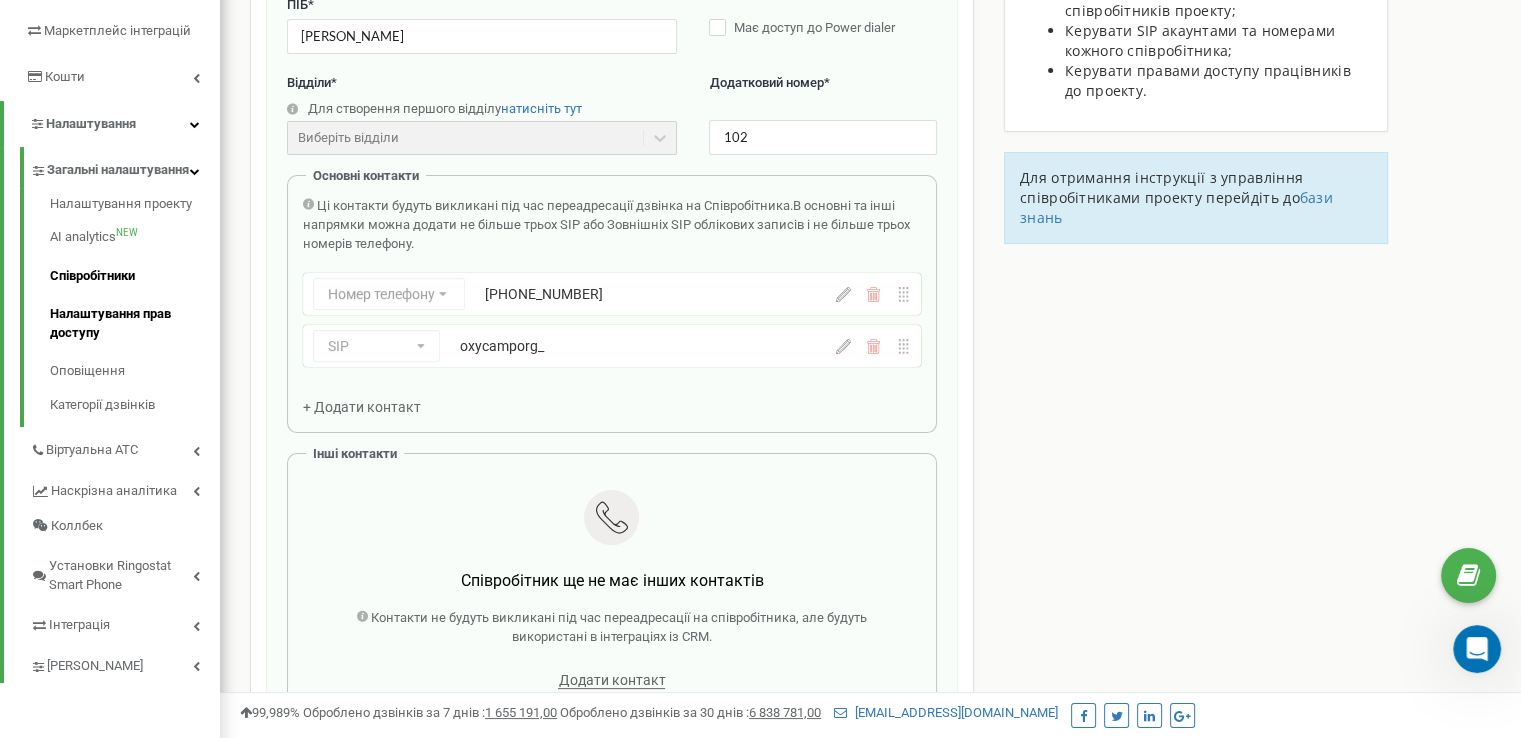 scroll, scrollTop: 360, scrollLeft: 0, axis: vertical 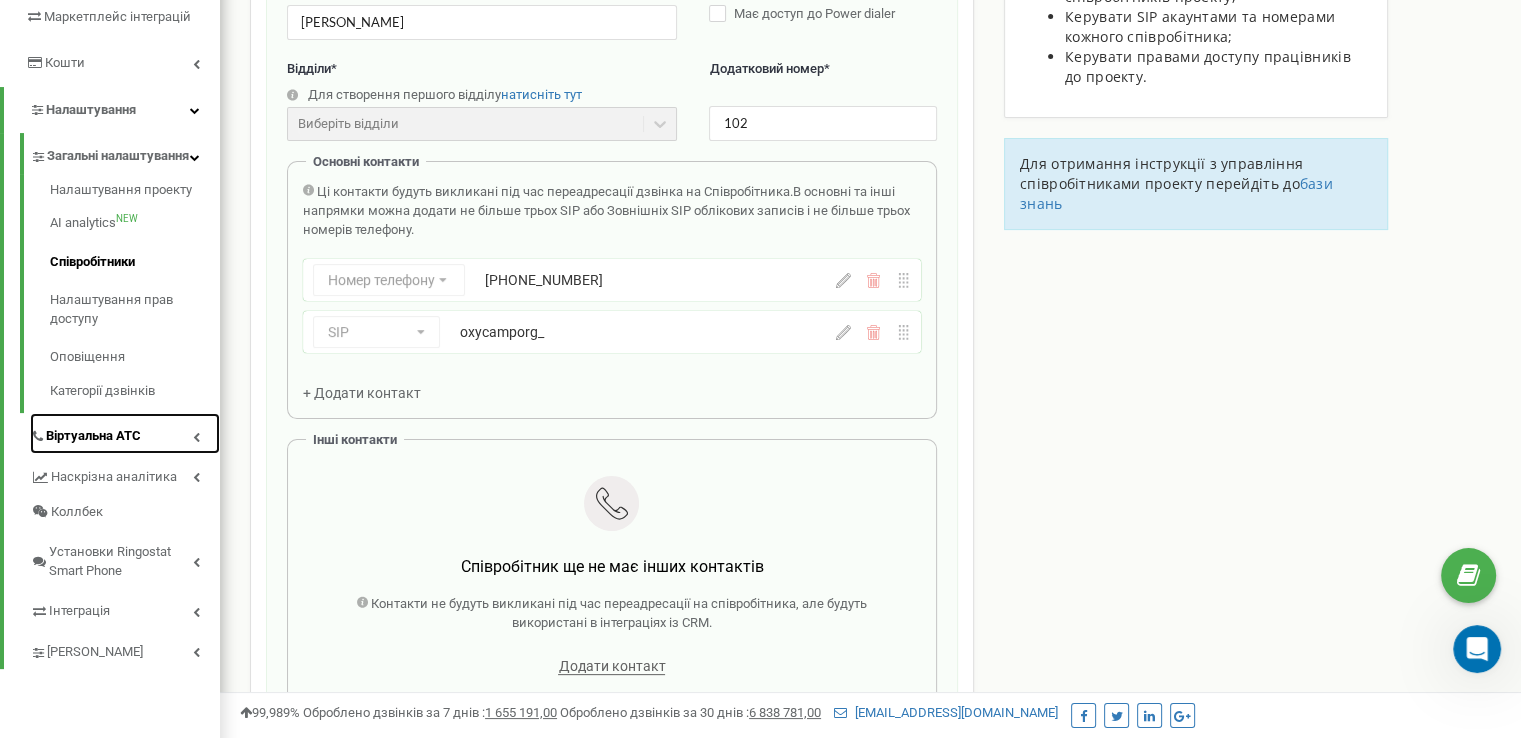 click at bounding box center (196, 437) 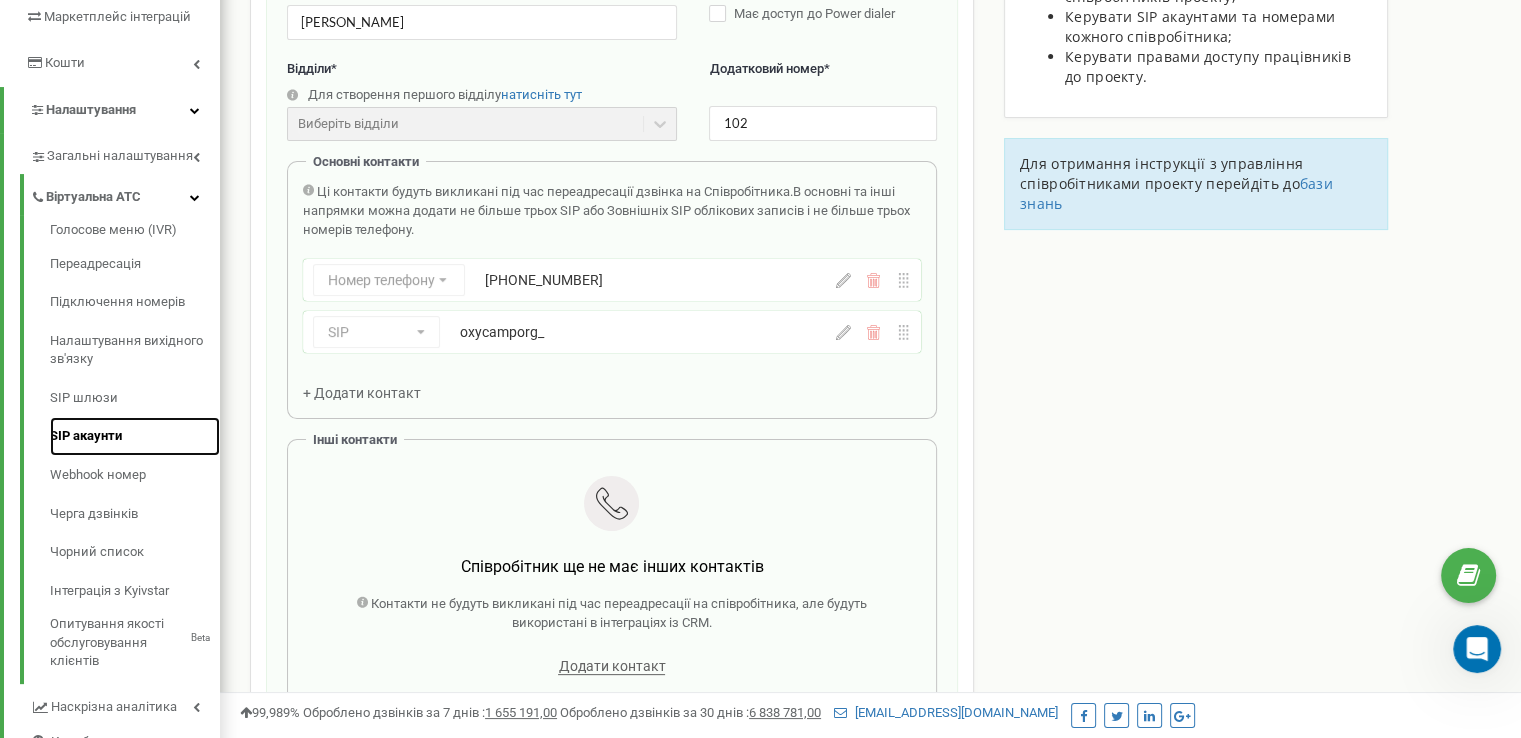 click on "SIP акаунти" at bounding box center (86, 435) 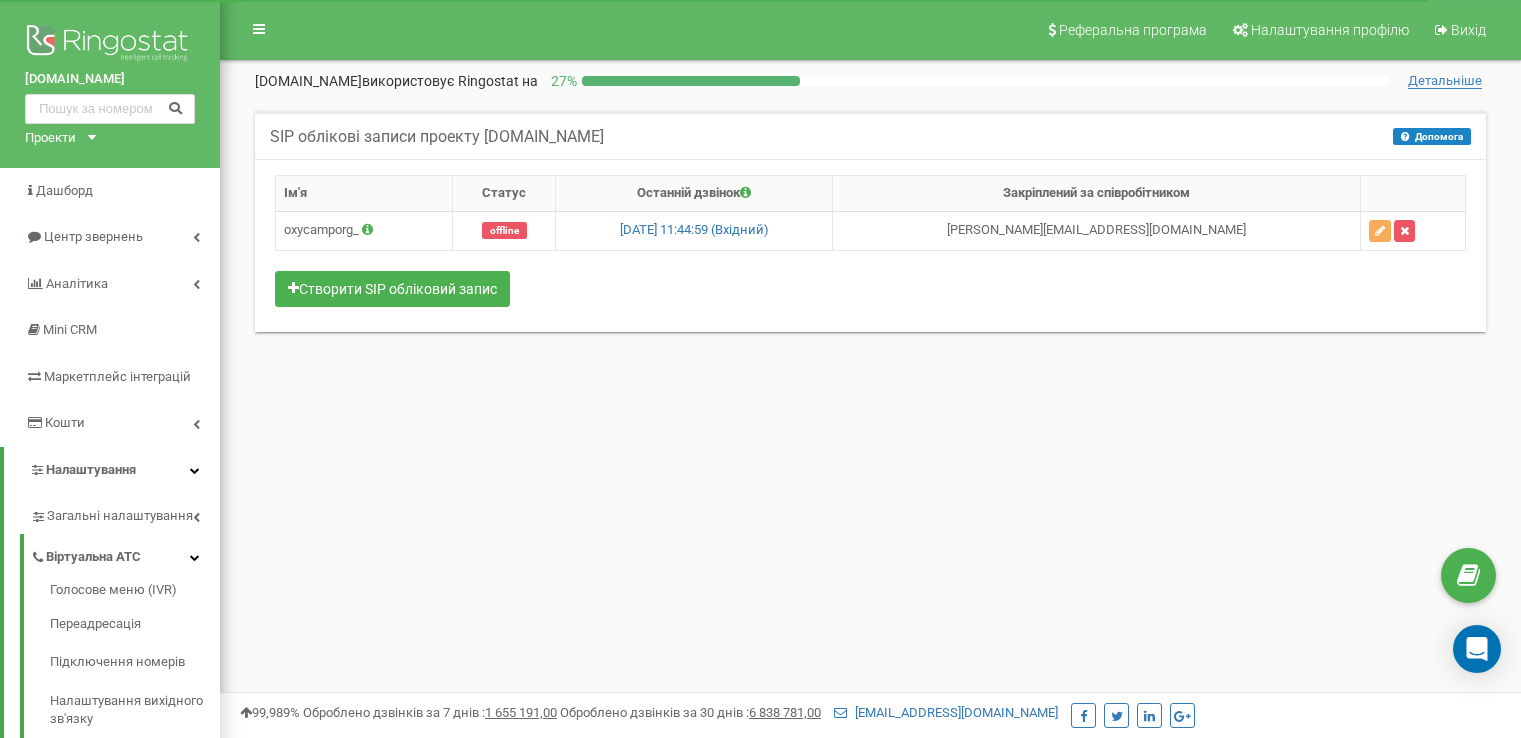 scroll, scrollTop: 0, scrollLeft: 0, axis: both 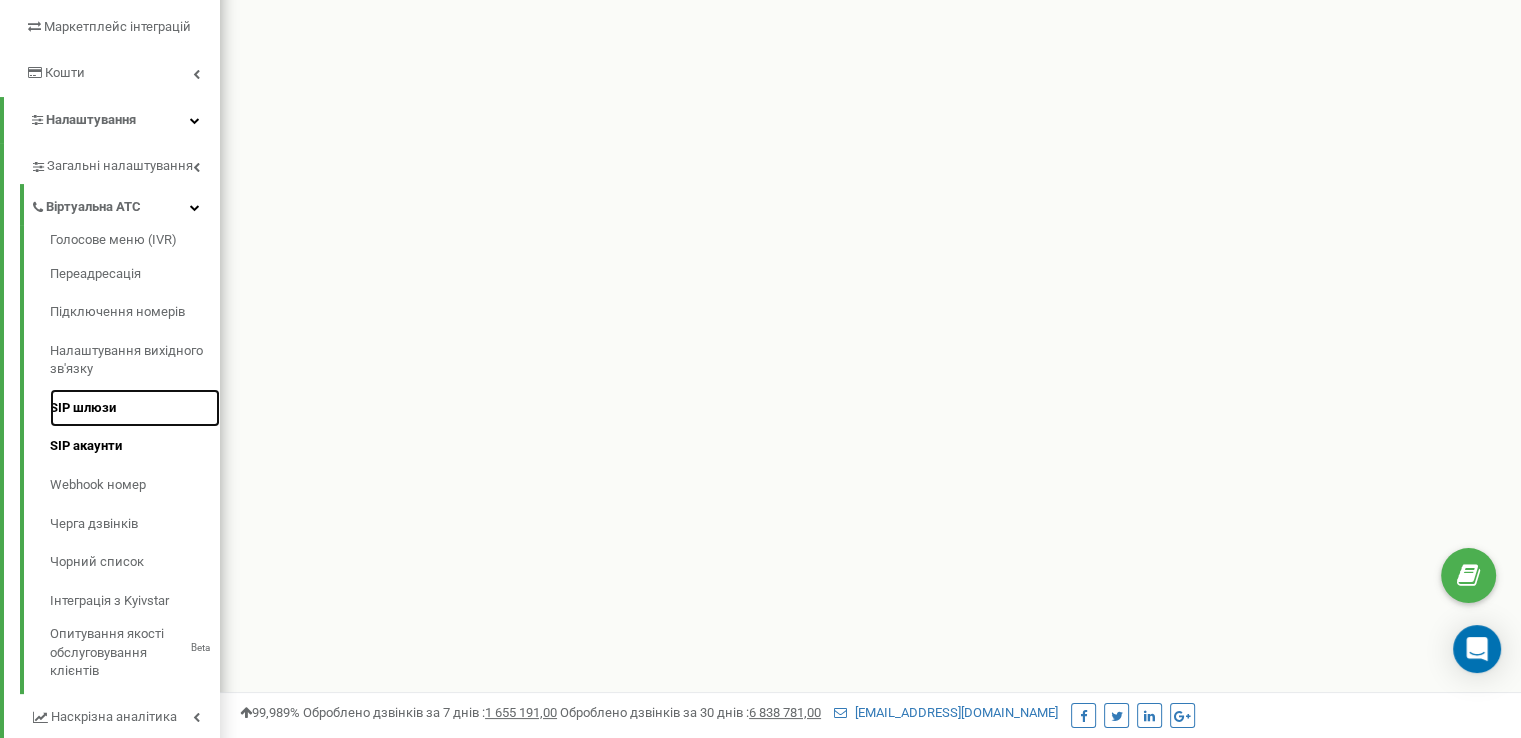 click on "SIP шлюзи" at bounding box center [83, 407] 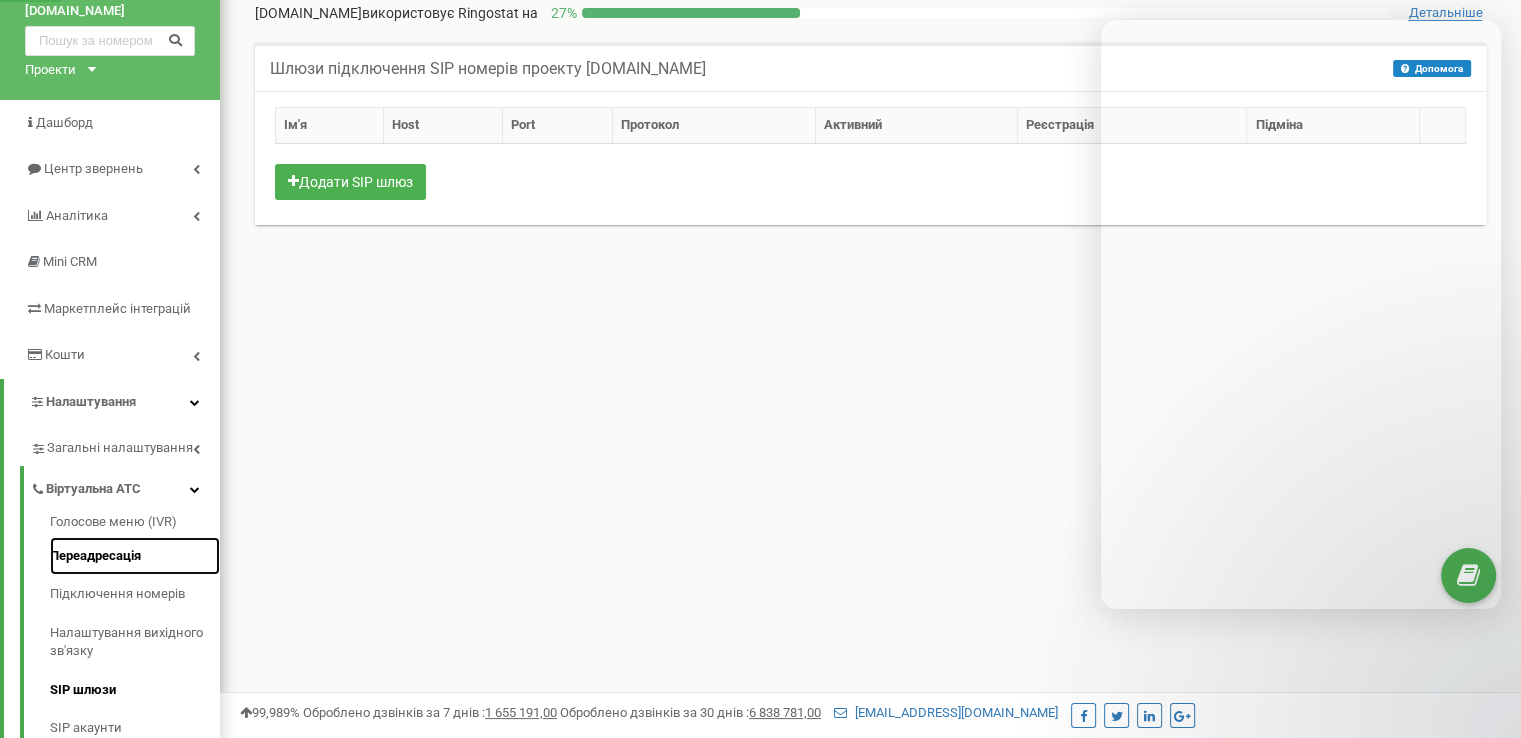 click on "Переадресація" at bounding box center (135, 556) 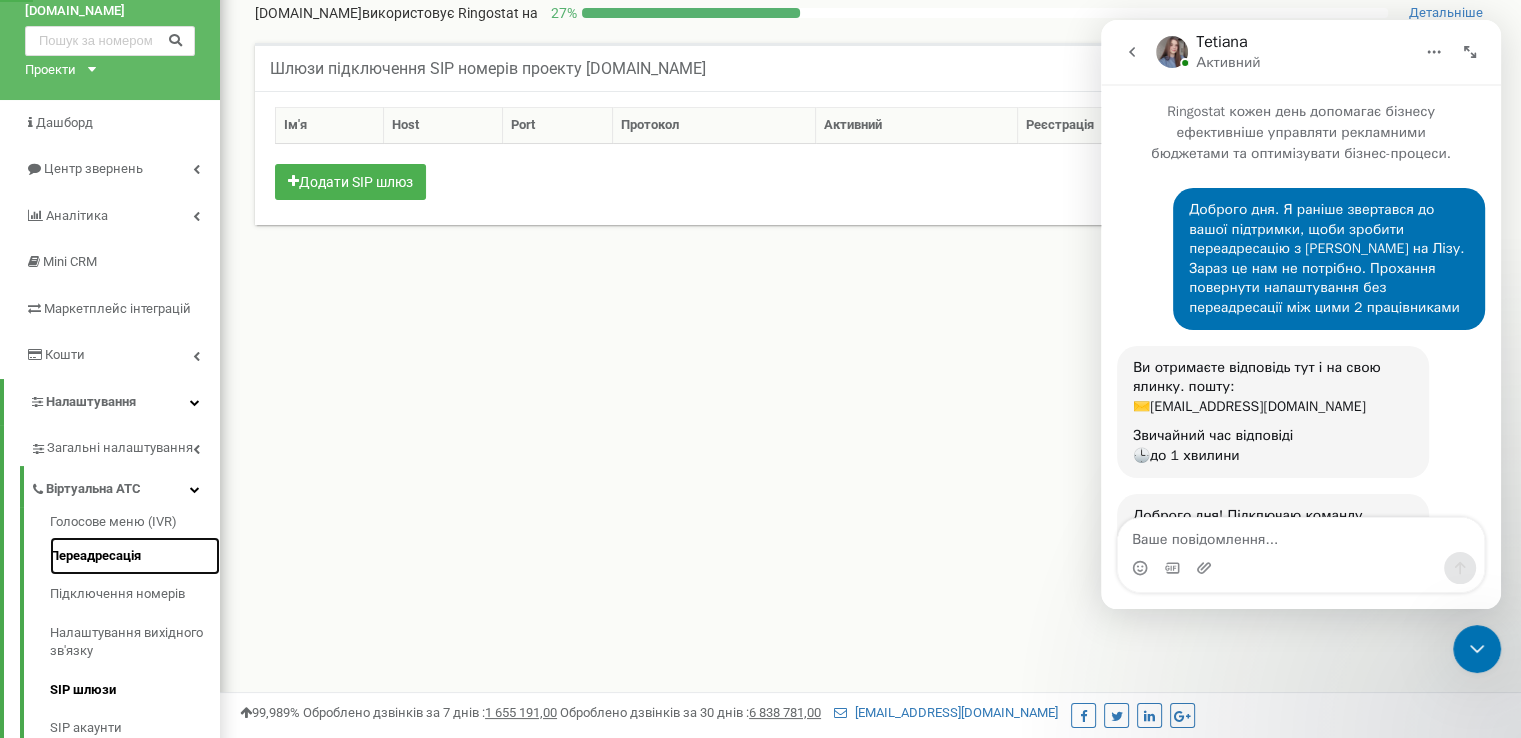 scroll, scrollTop: 68, scrollLeft: 0, axis: vertical 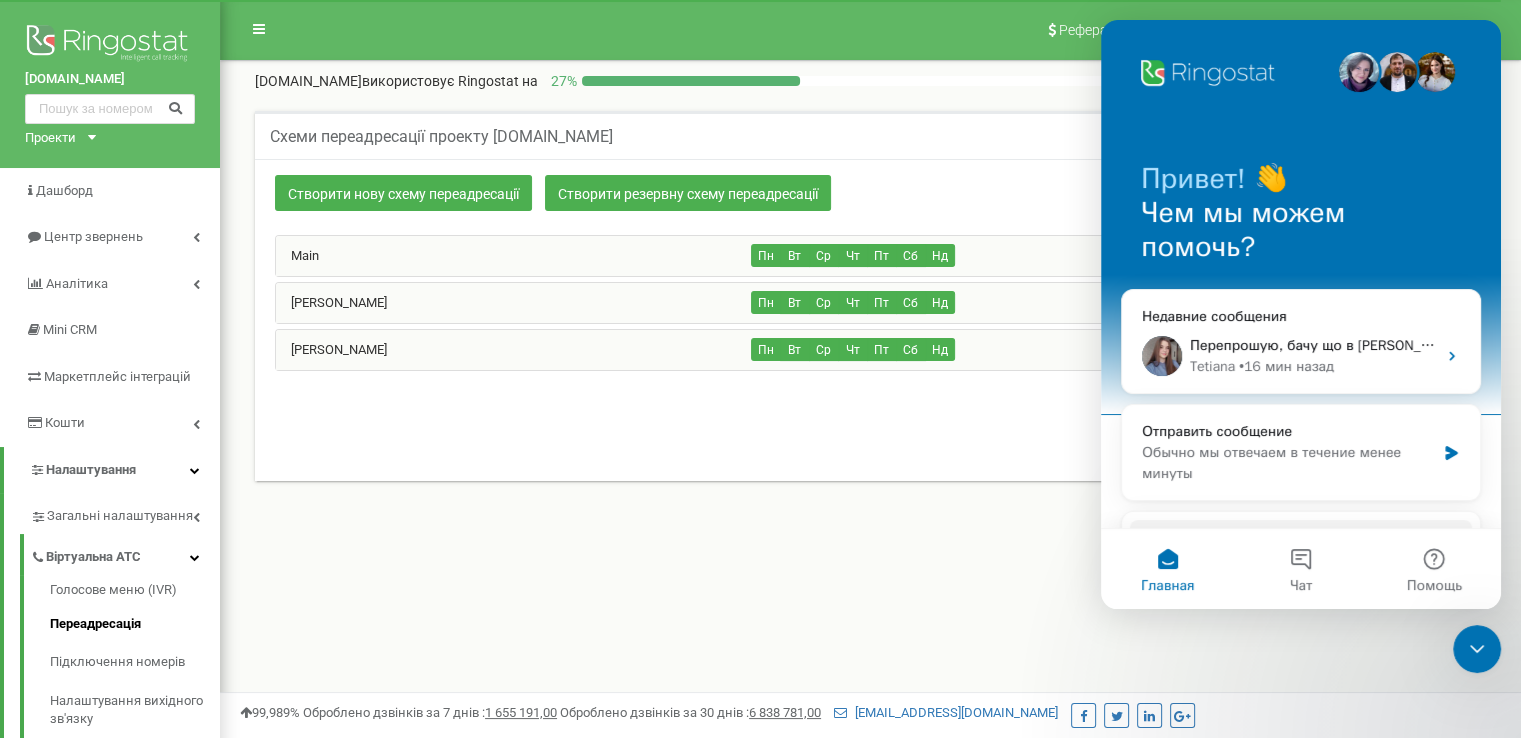 click 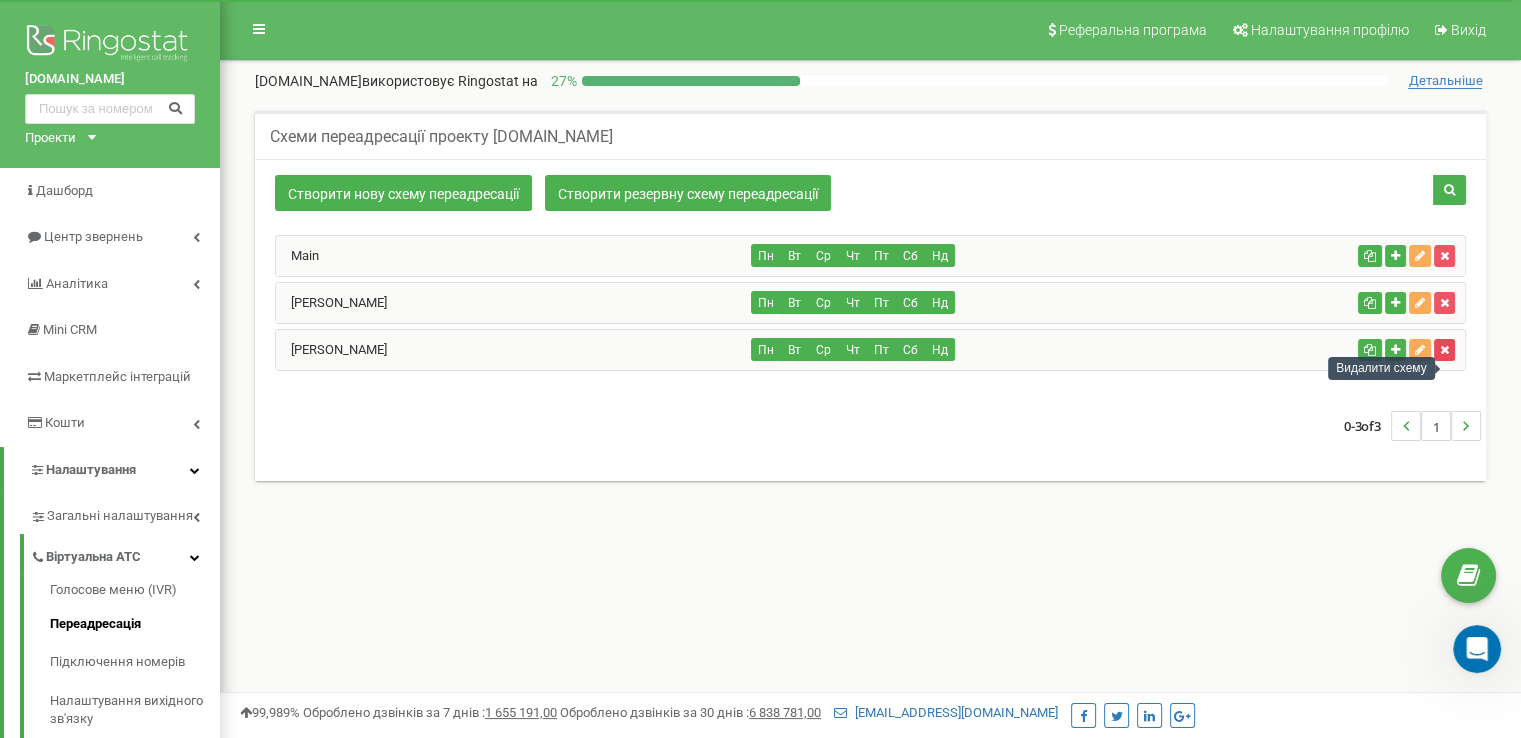 scroll, scrollTop: 0, scrollLeft: 0, axis: both 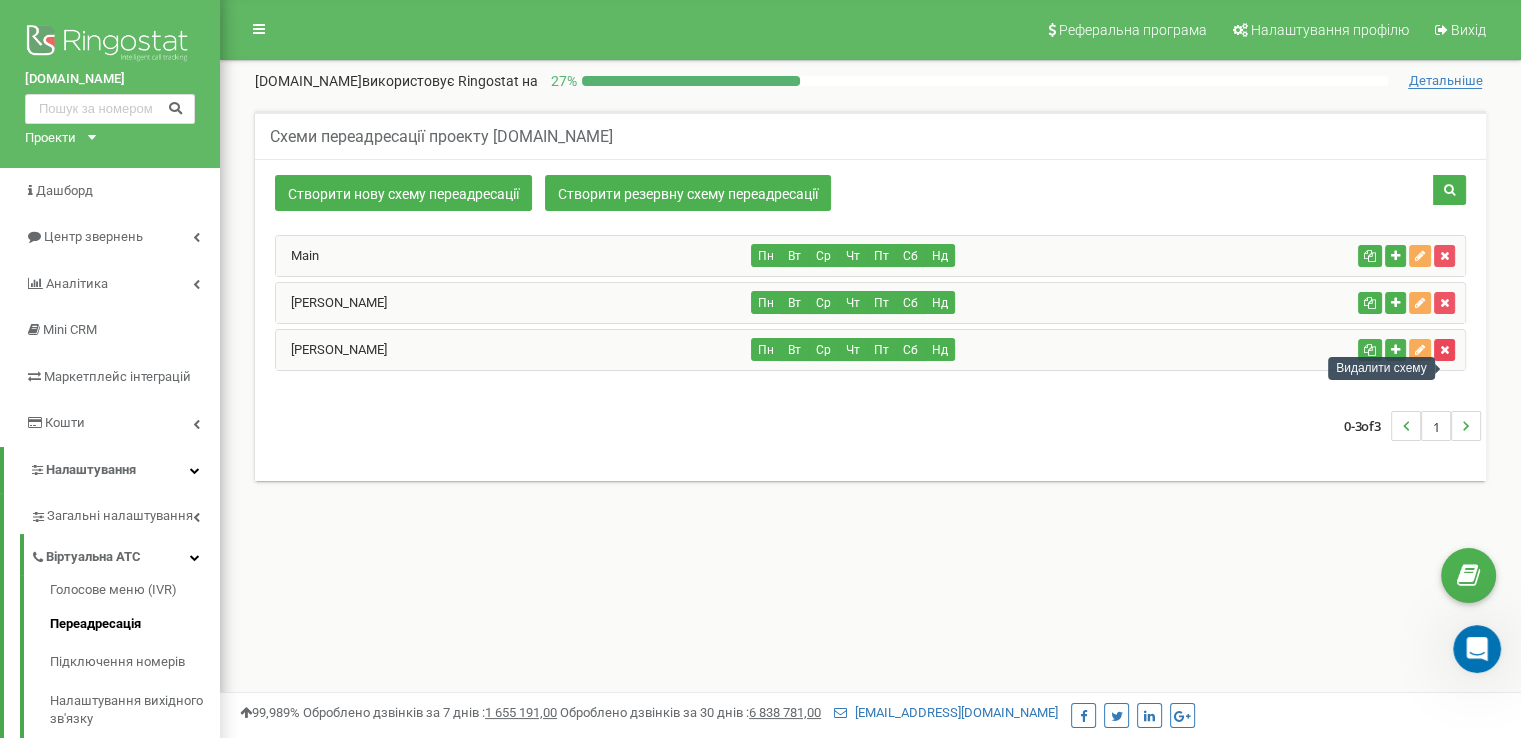 click at bounding box center [1444, 350] 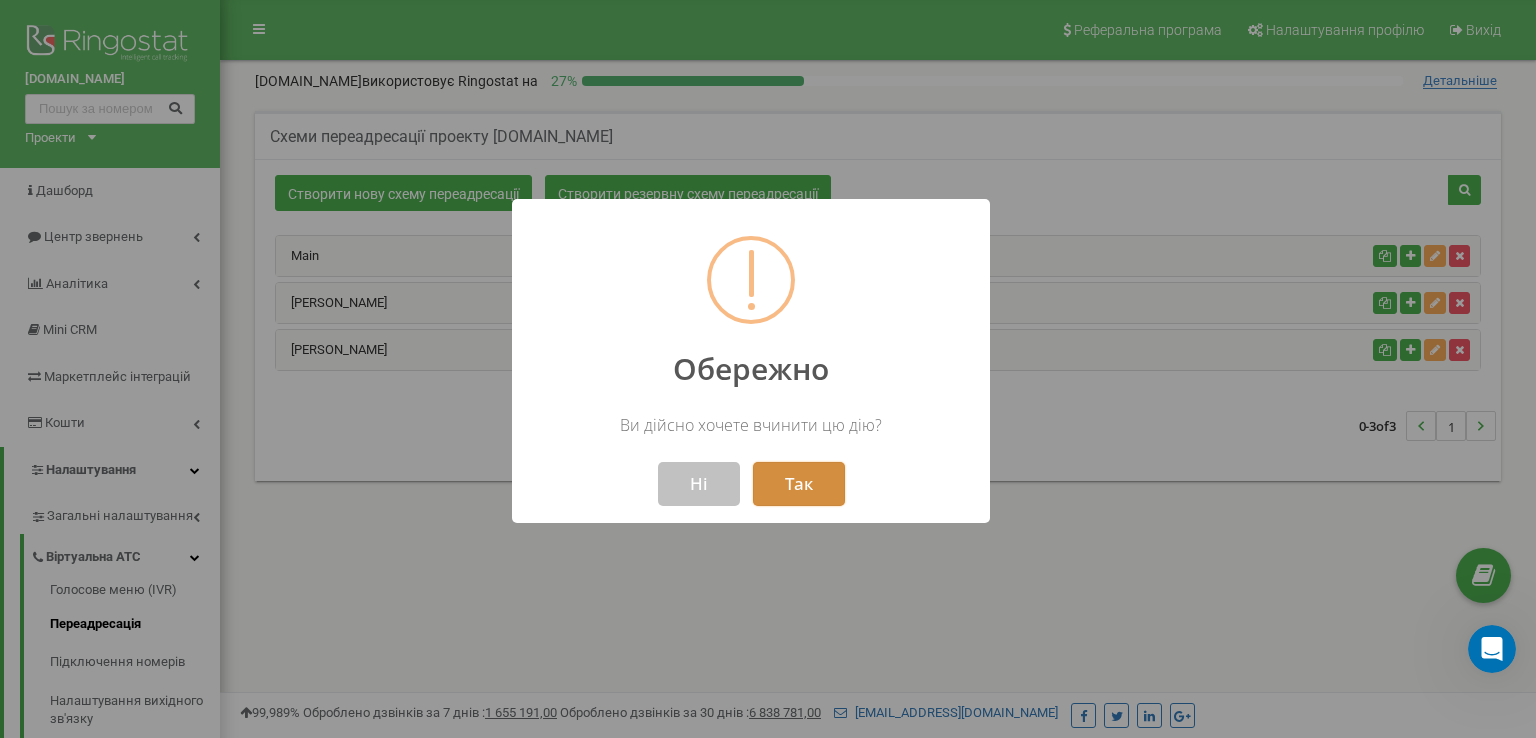 click on "Так" at bounding box center (799, 484) 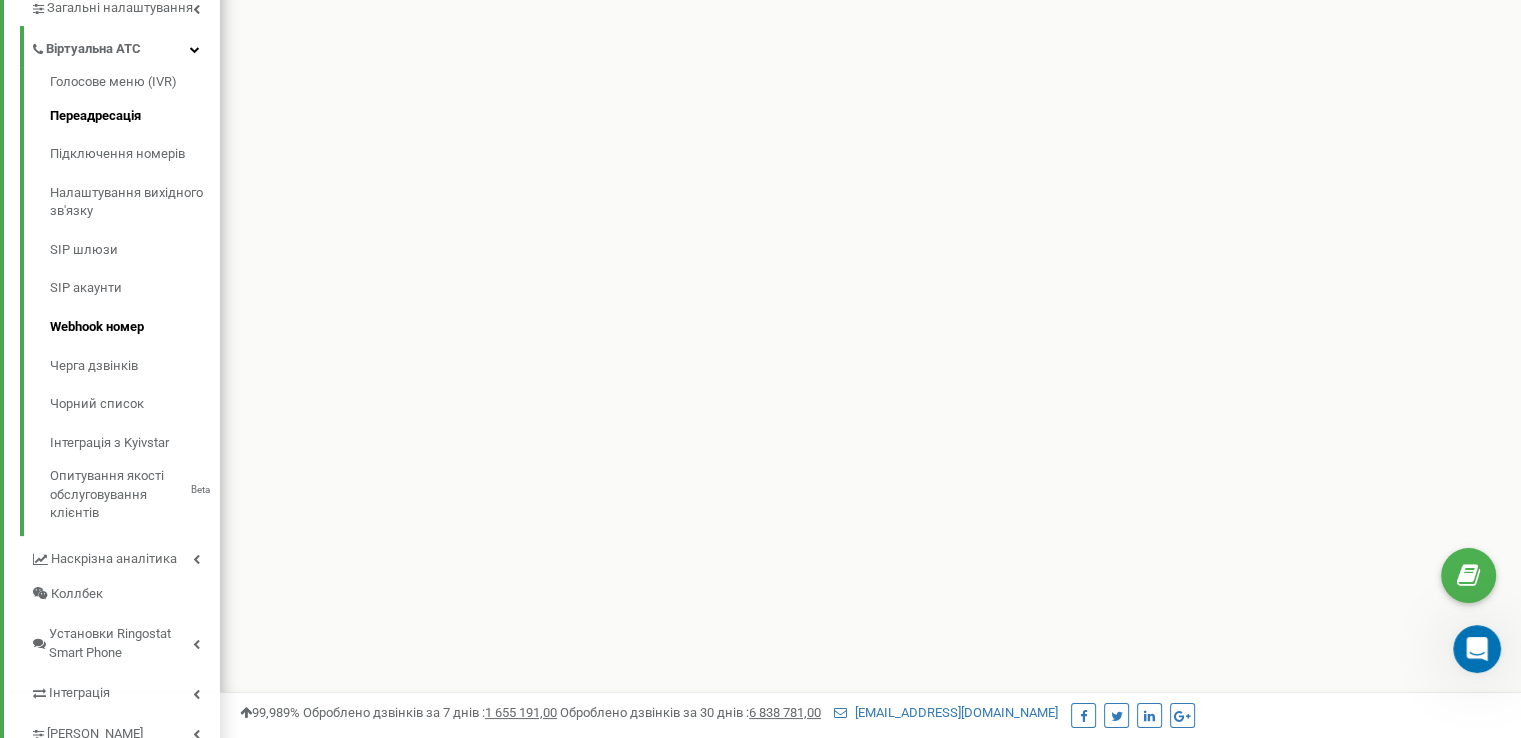 scroll, scrollTop: 551, scrollLeft: 0, axis: vertical 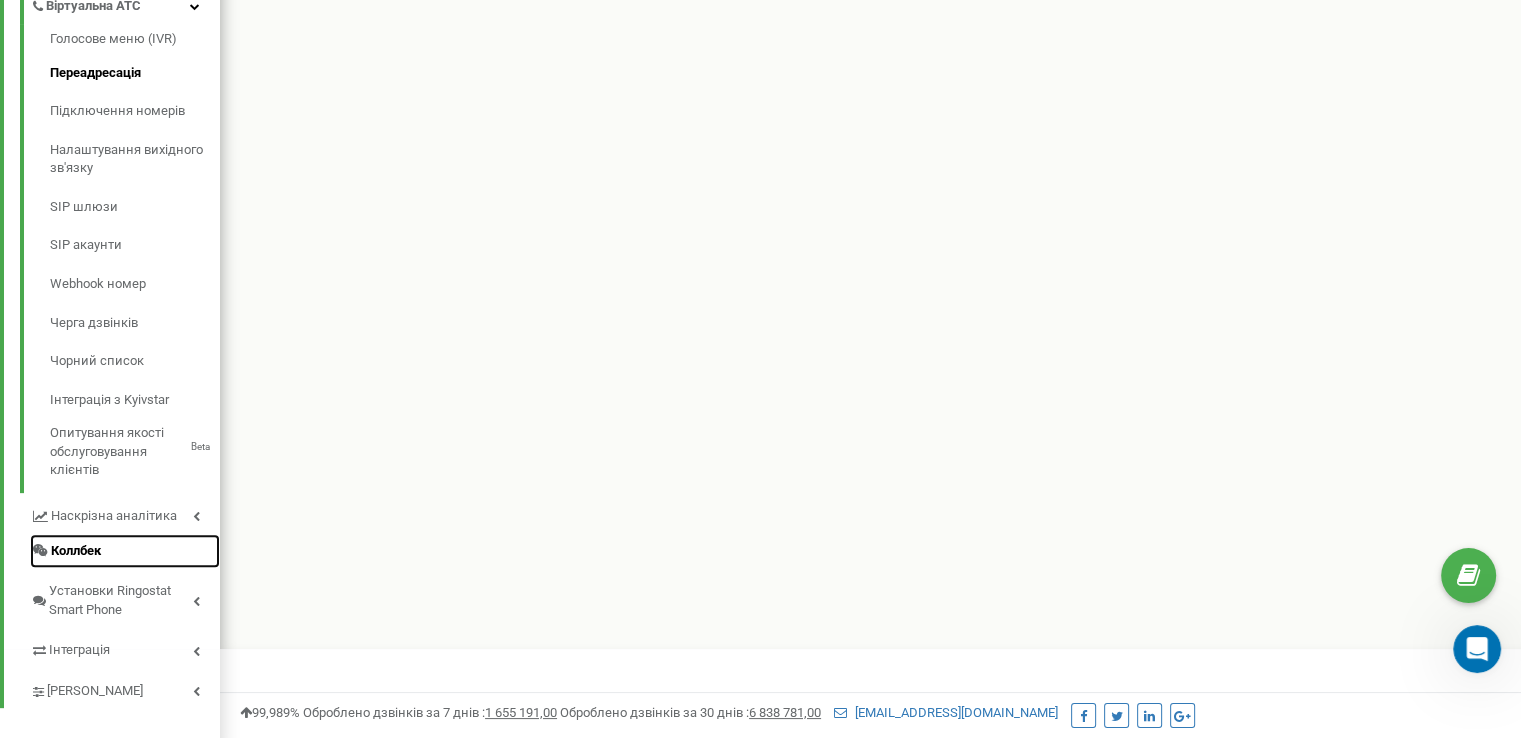 click on "Коллбек" at bounding box center [76, 550] 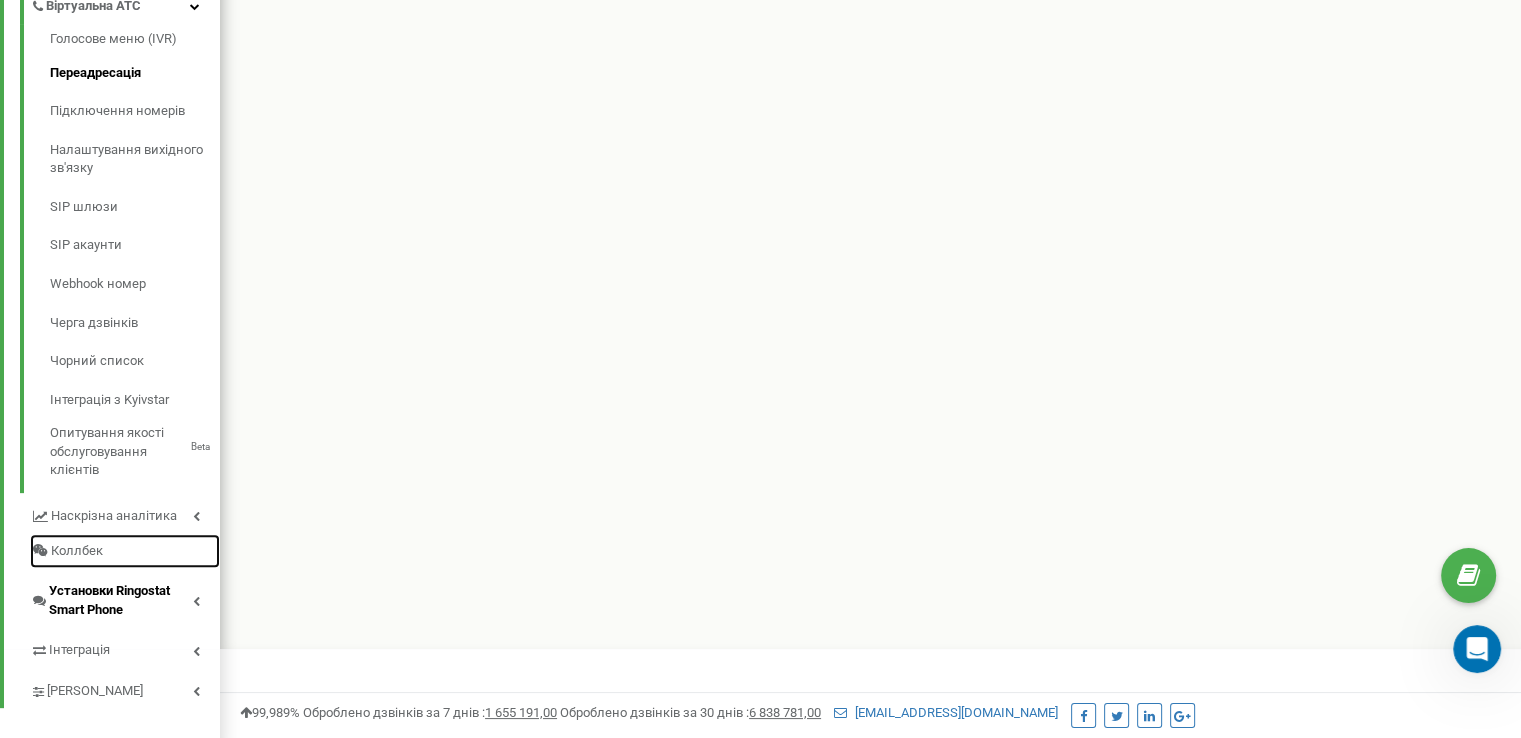 scroll, scrollTop: 572, scrollLeft: 0, axis: vertical 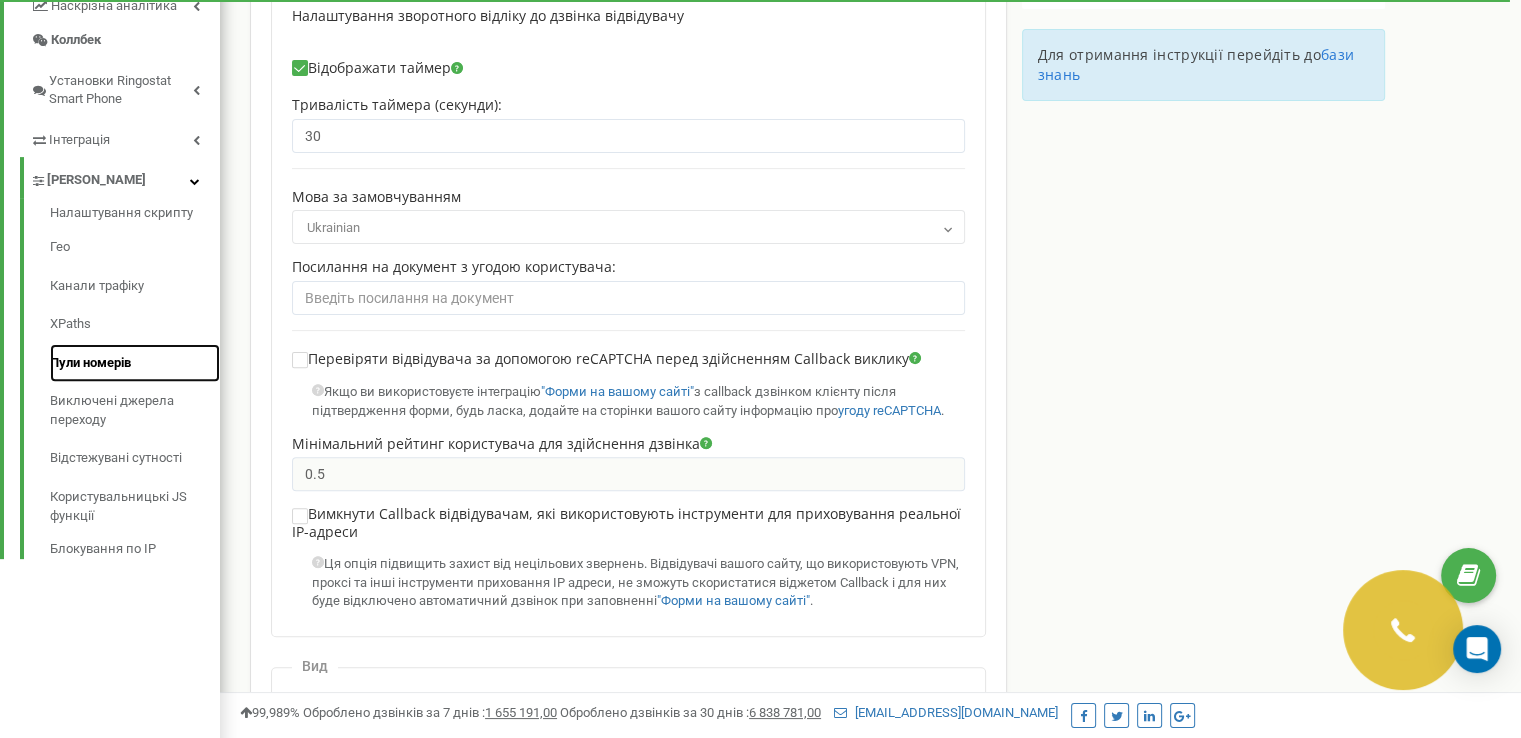 click on "Пули номерів" at bounding box center (90, 363) 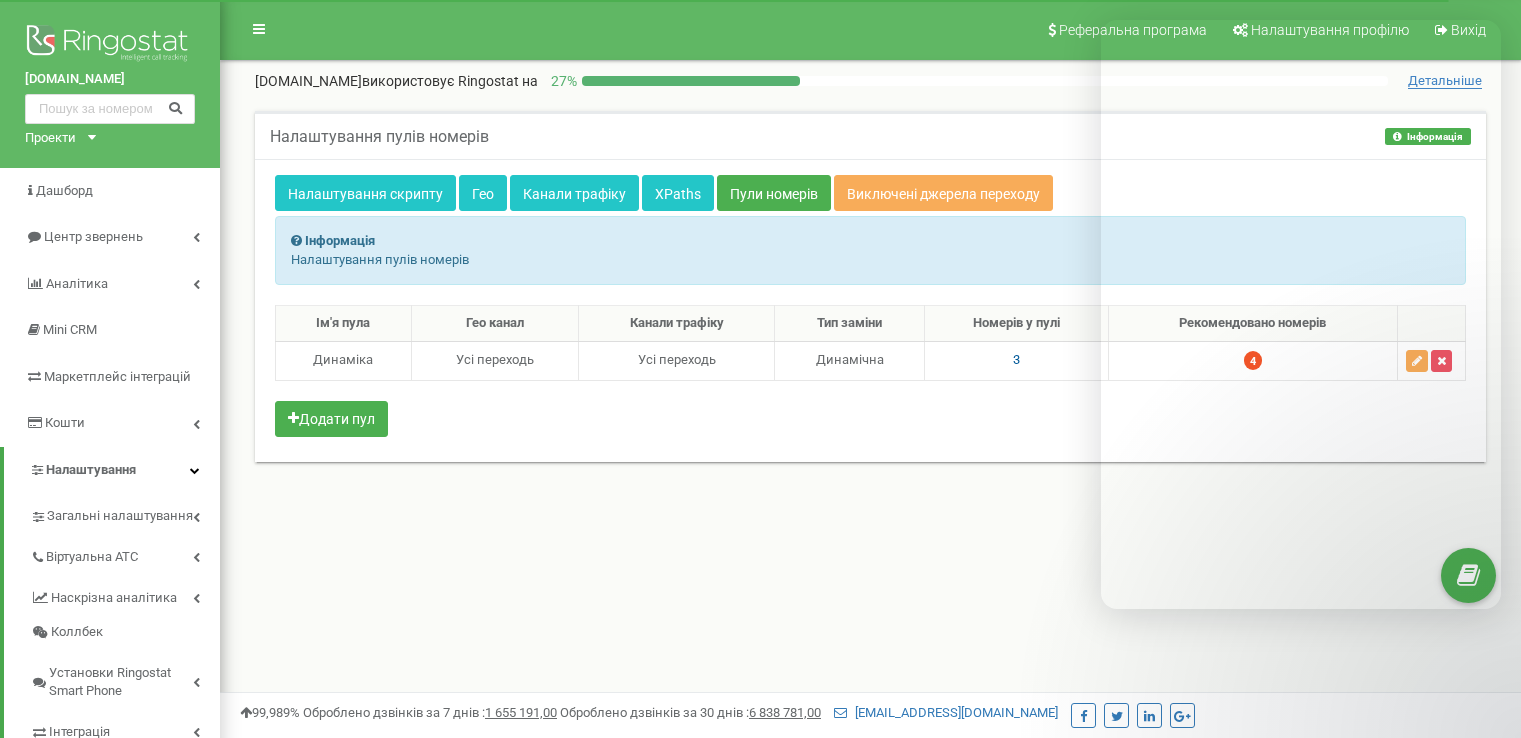 scroll, scrollTop: 0, scrollLeft: 0, axis: both 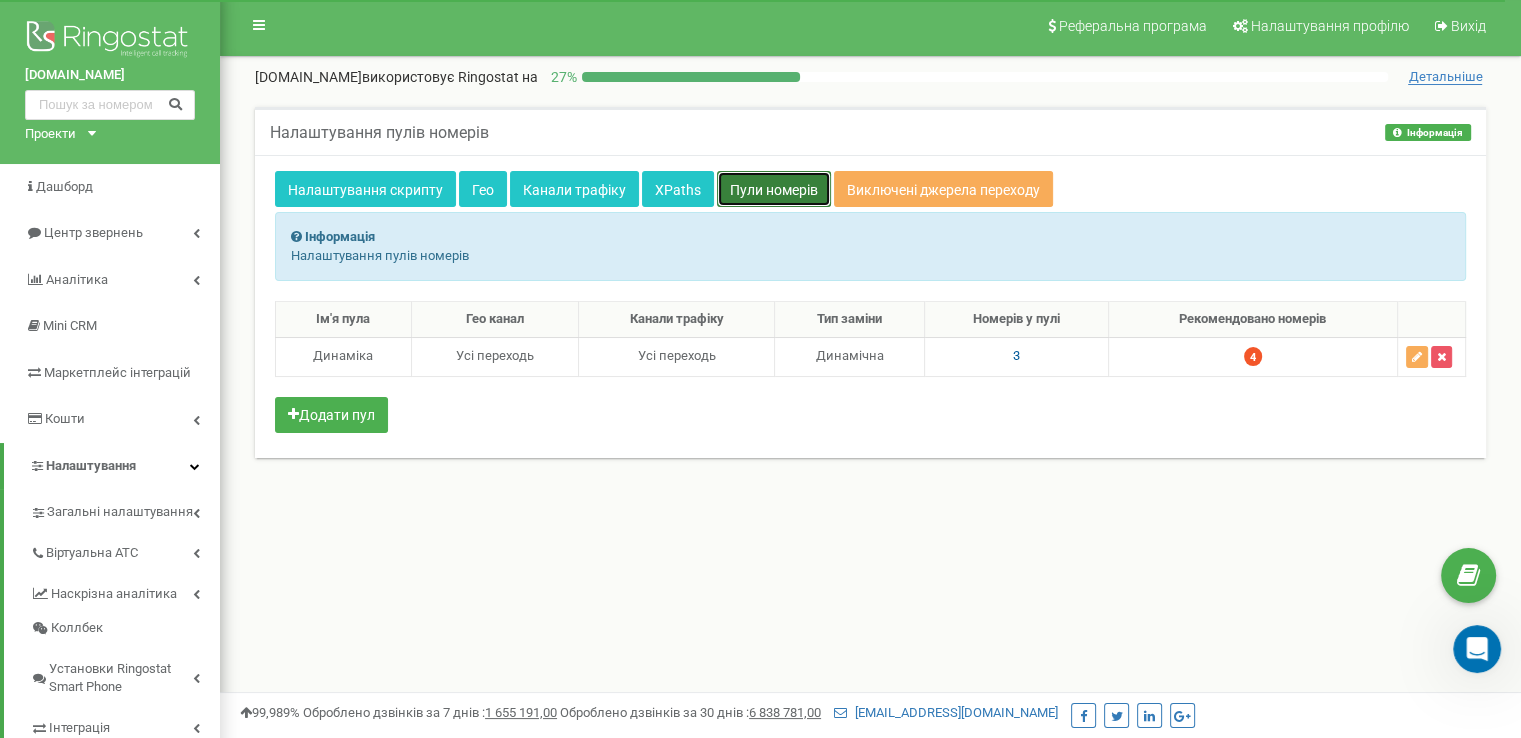 click on "Пули номерів" at bounding box center (774, 190) 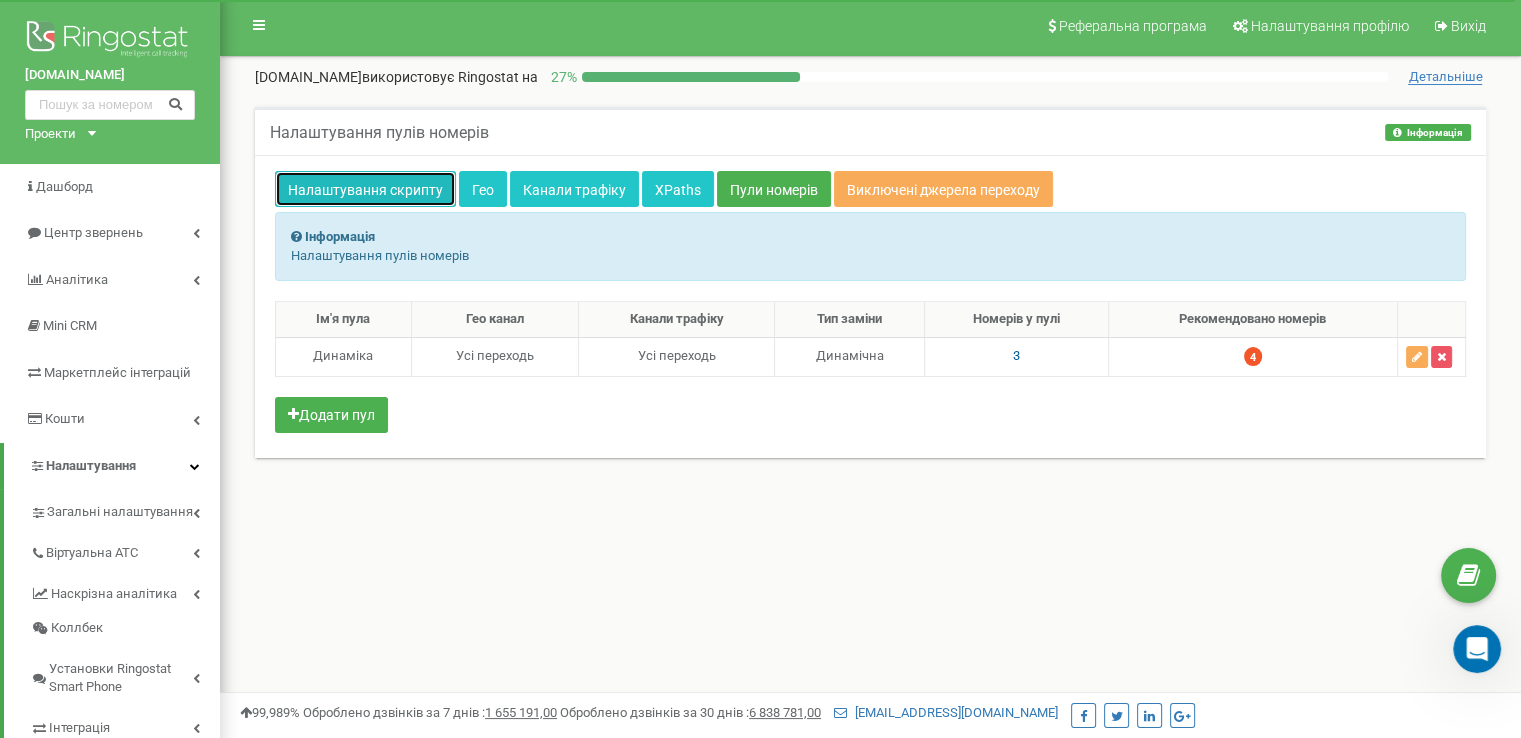 click on "Налаштування скрипту" at bounding box center [365, 190] 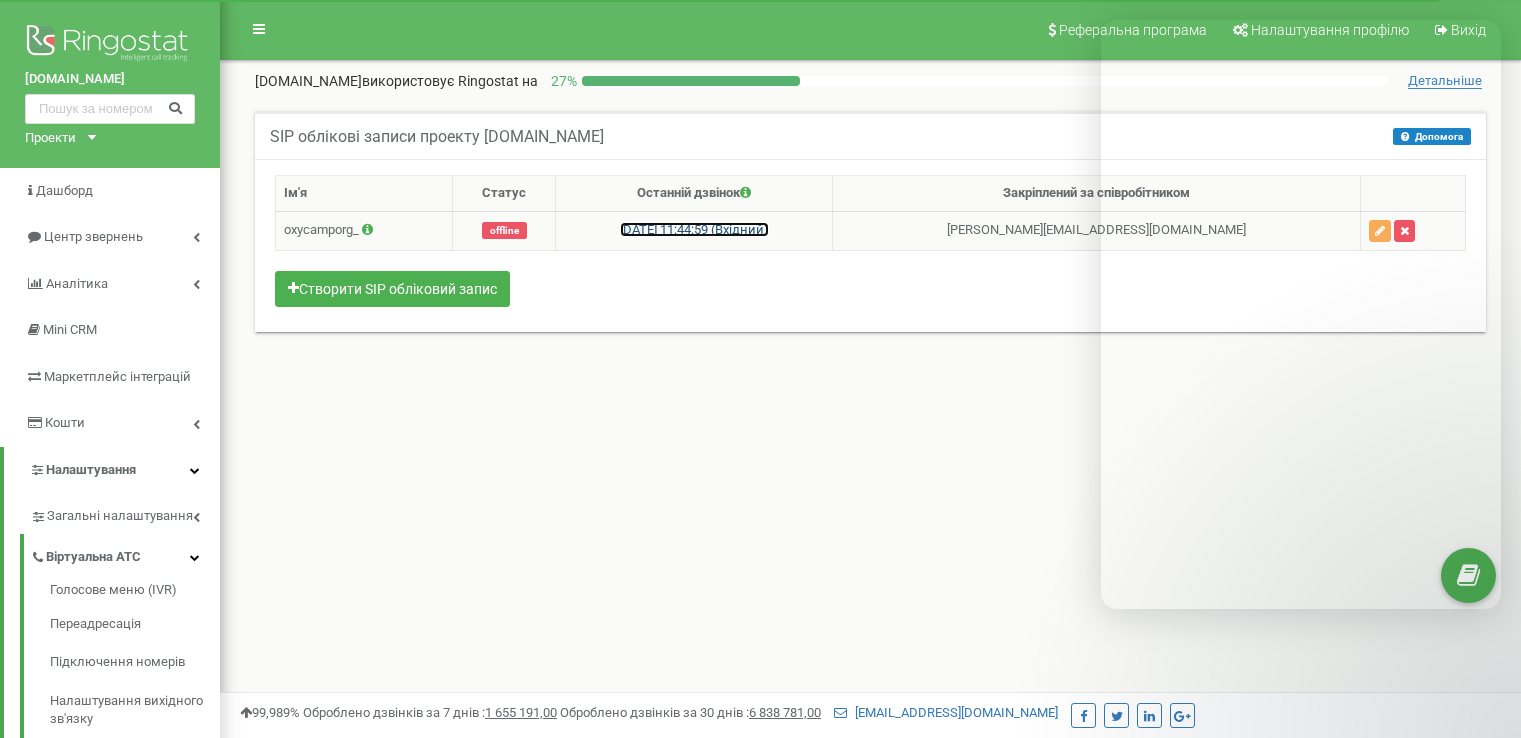 drag, startPoint x: 0, startPoint y: 0, endPoint x: 780, endPoint y: 246, distance: 817.87286 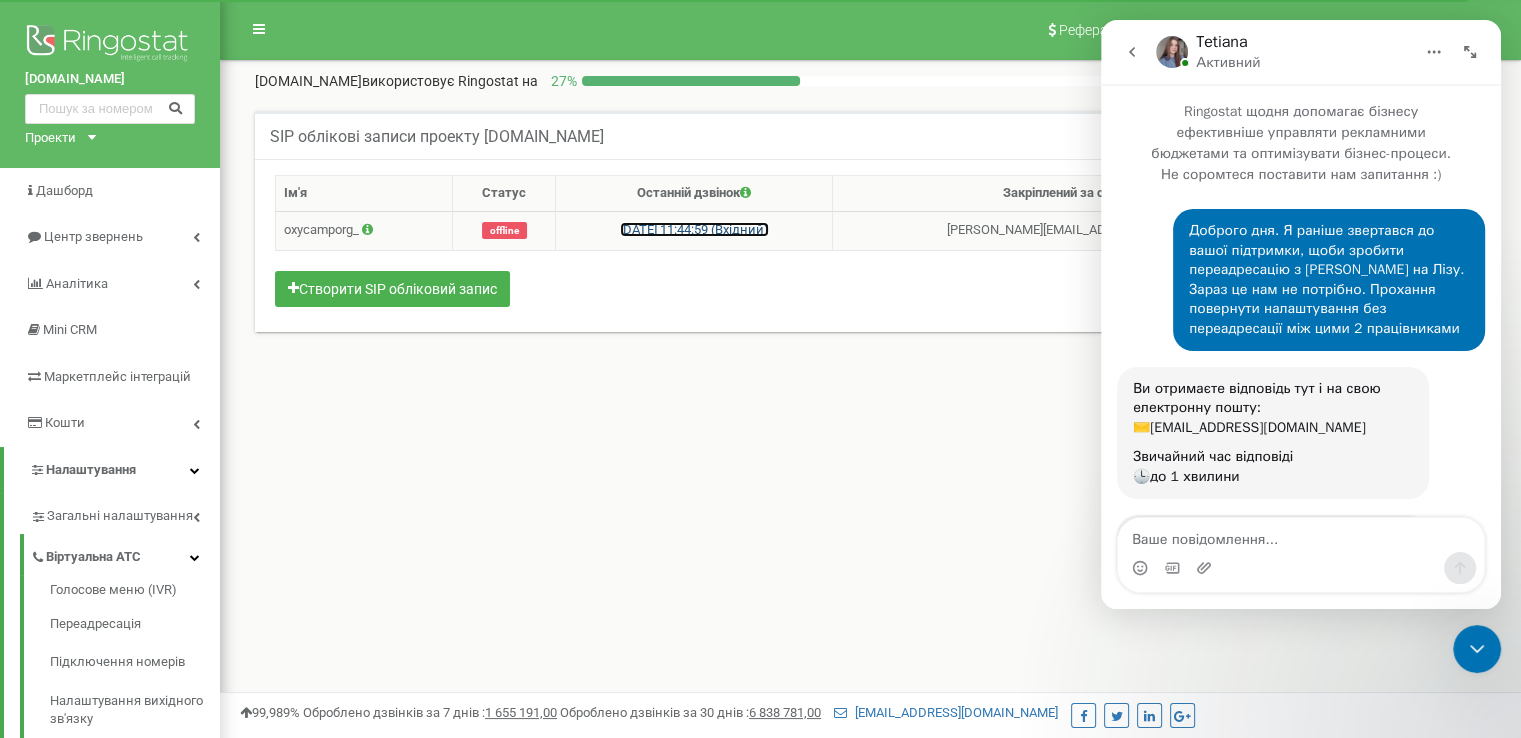 scroll, scrollTop: 0, scrollLeft: 0, axis: both 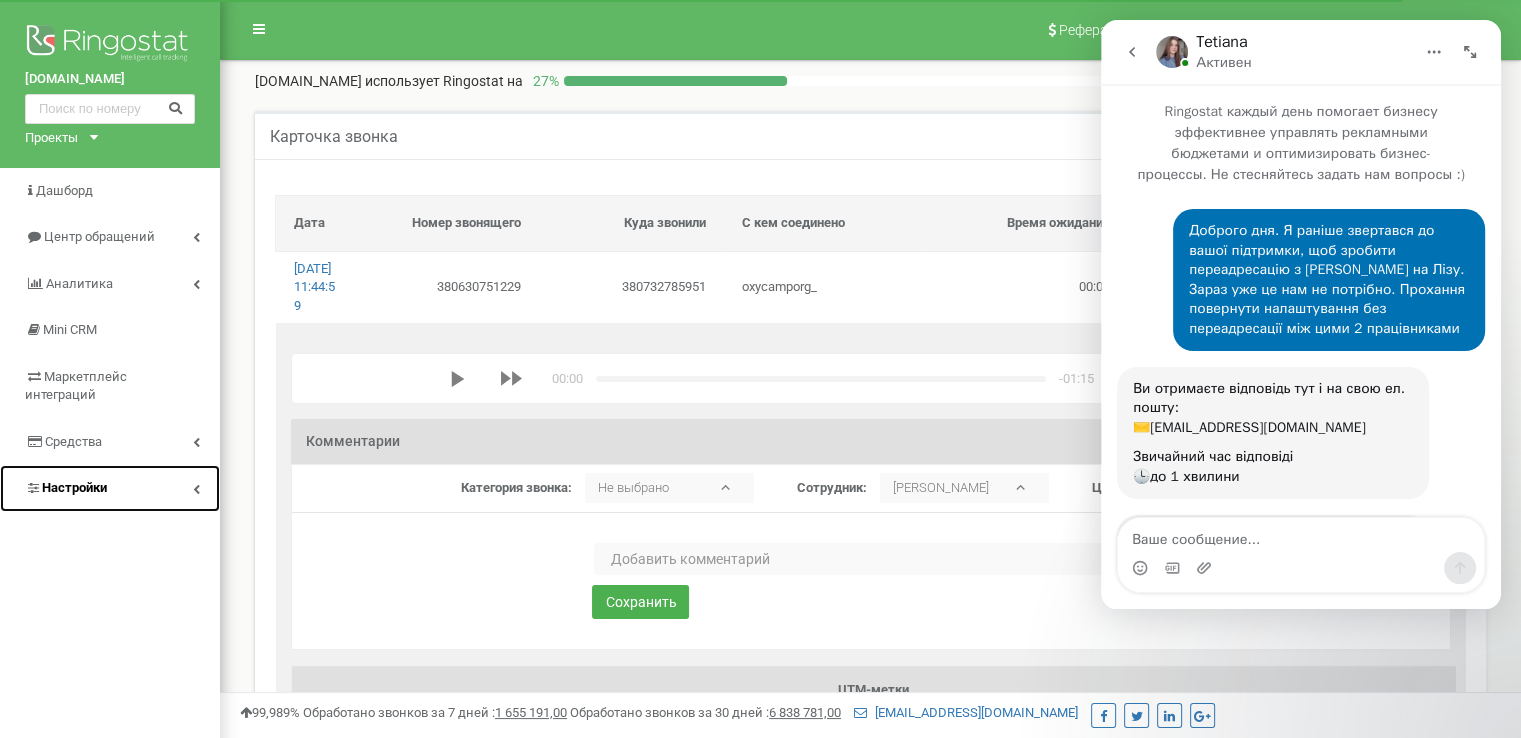 click at bounding box center [196, 489] 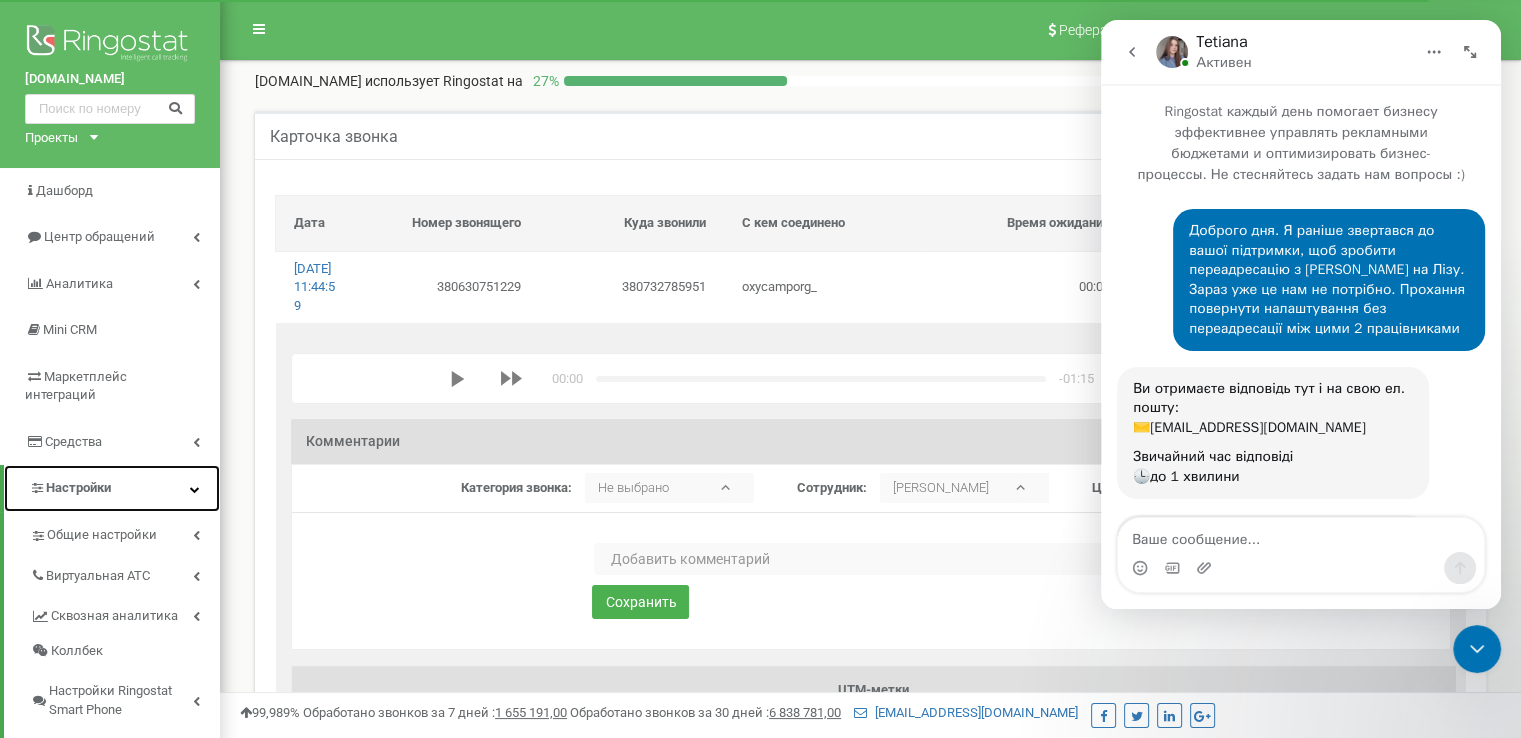 scroll, scrollTop: 0, scrollLeft: 0, axis: both 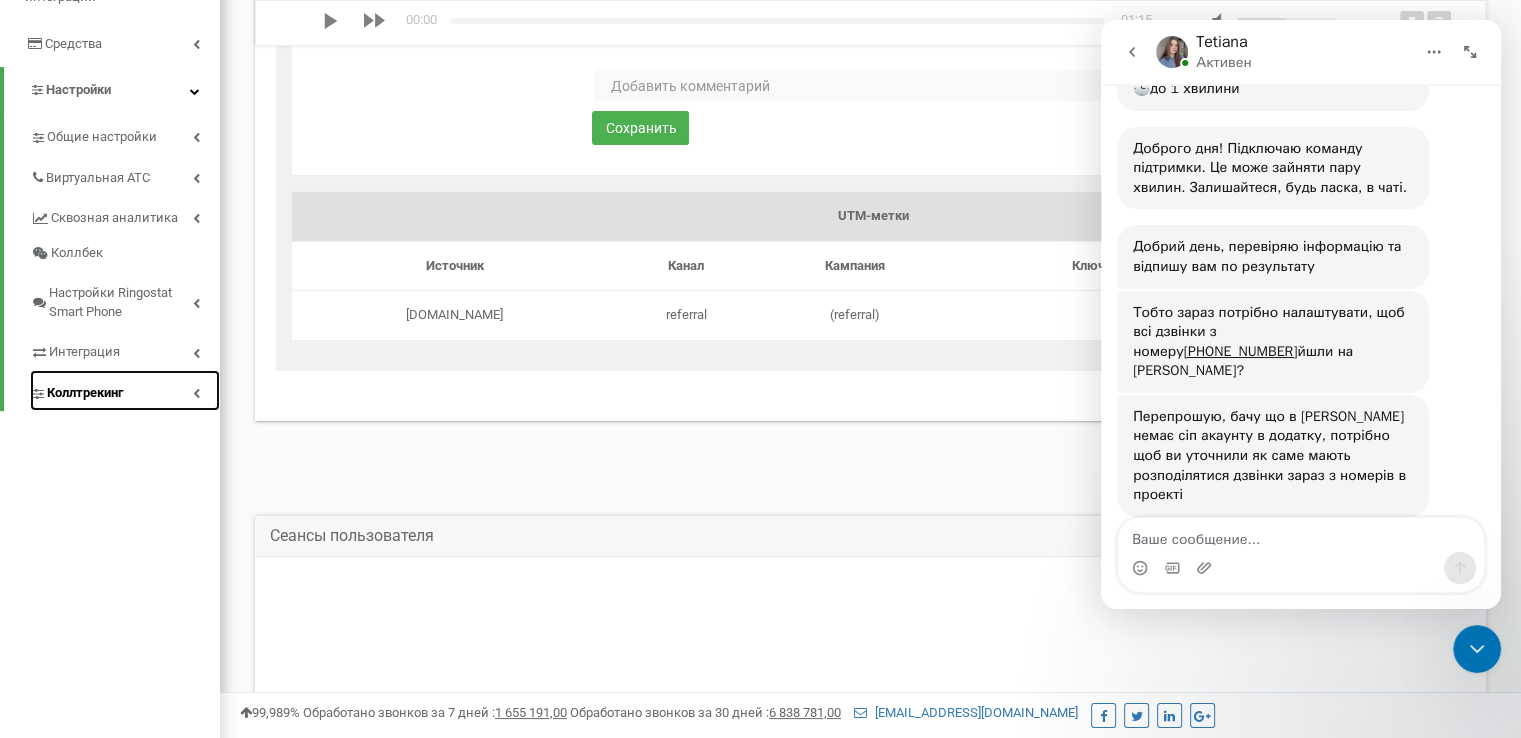 click on "Коллтрекинг" at bounding box center (125, 390) 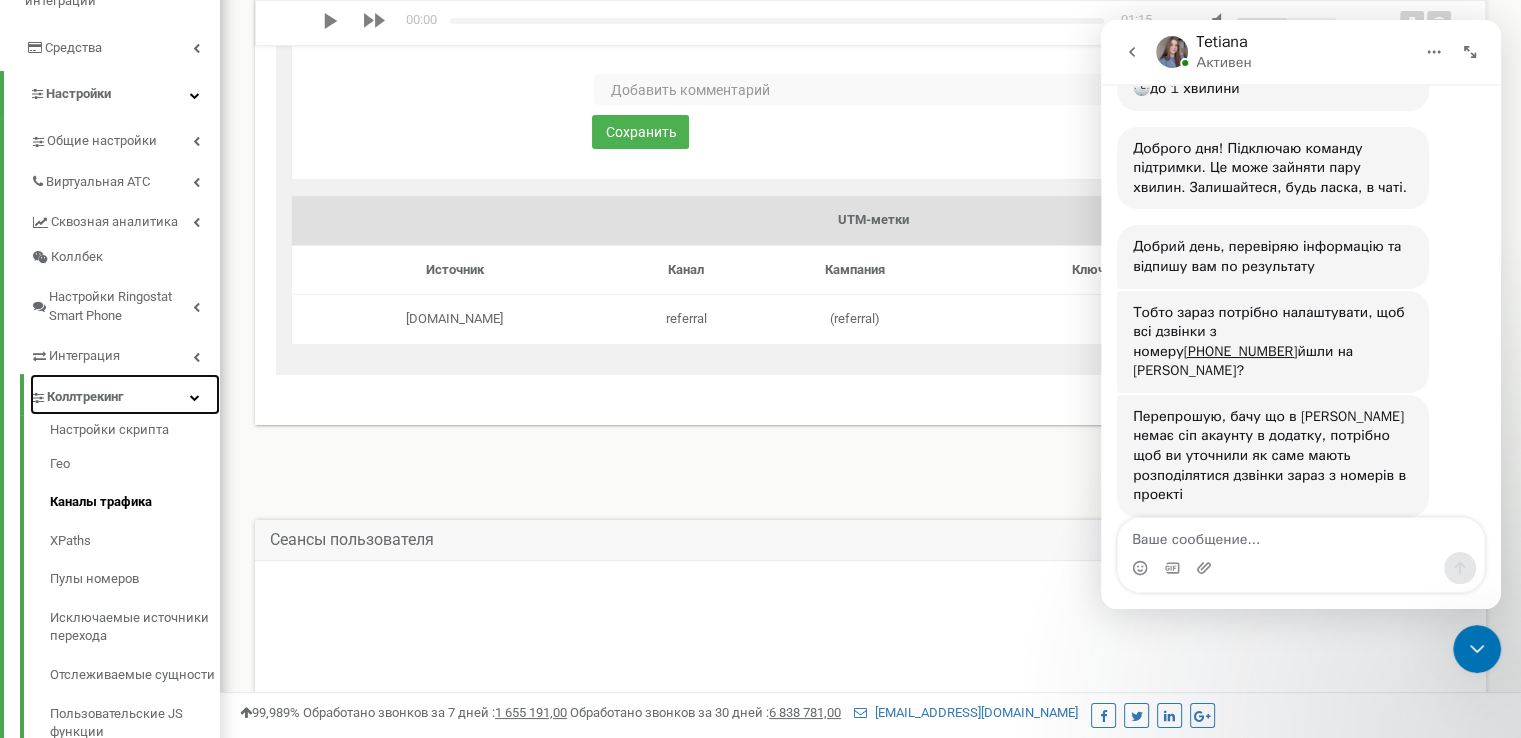 scroll, scrollTop: 371, scrollLeft: 0, axis: vertical 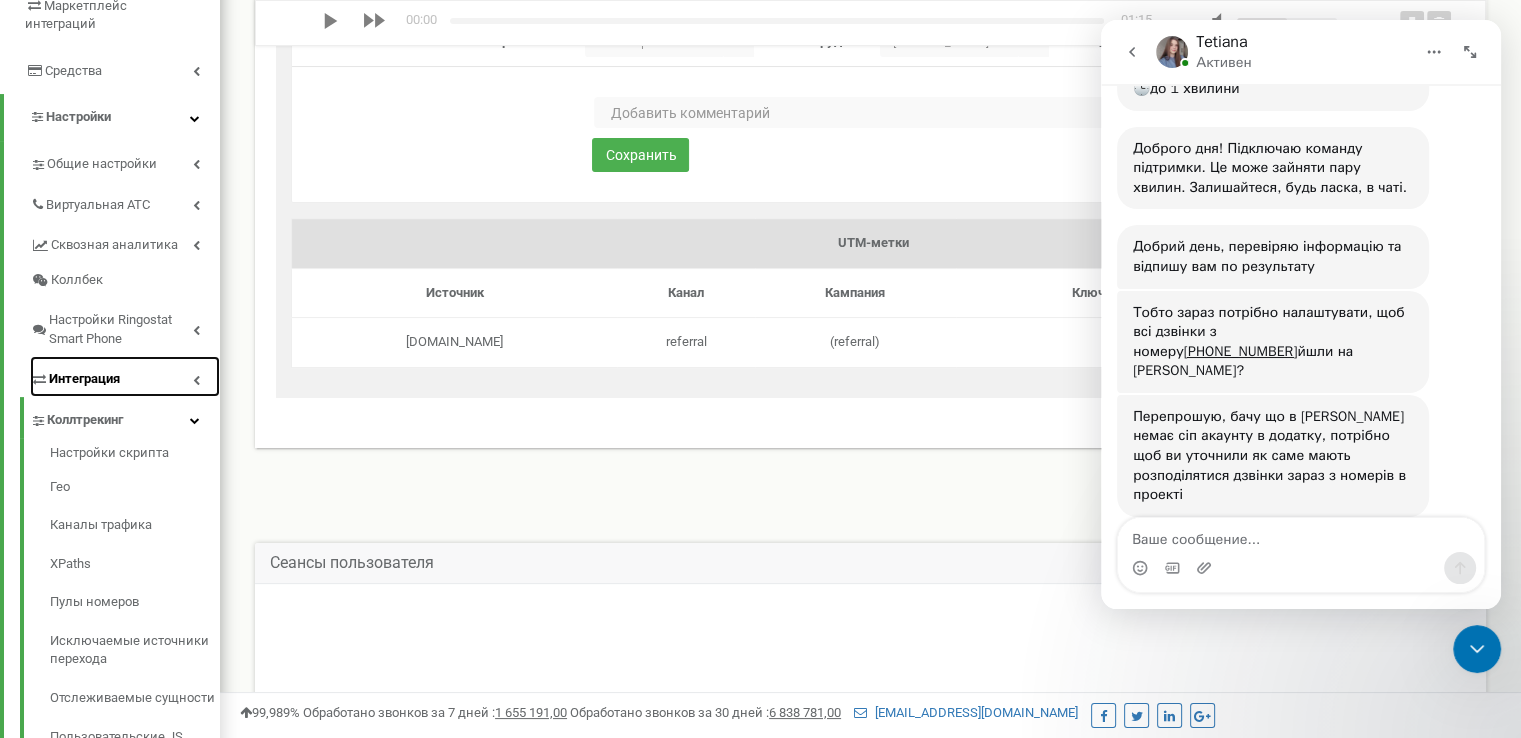 click at bounding box center [196, 380] 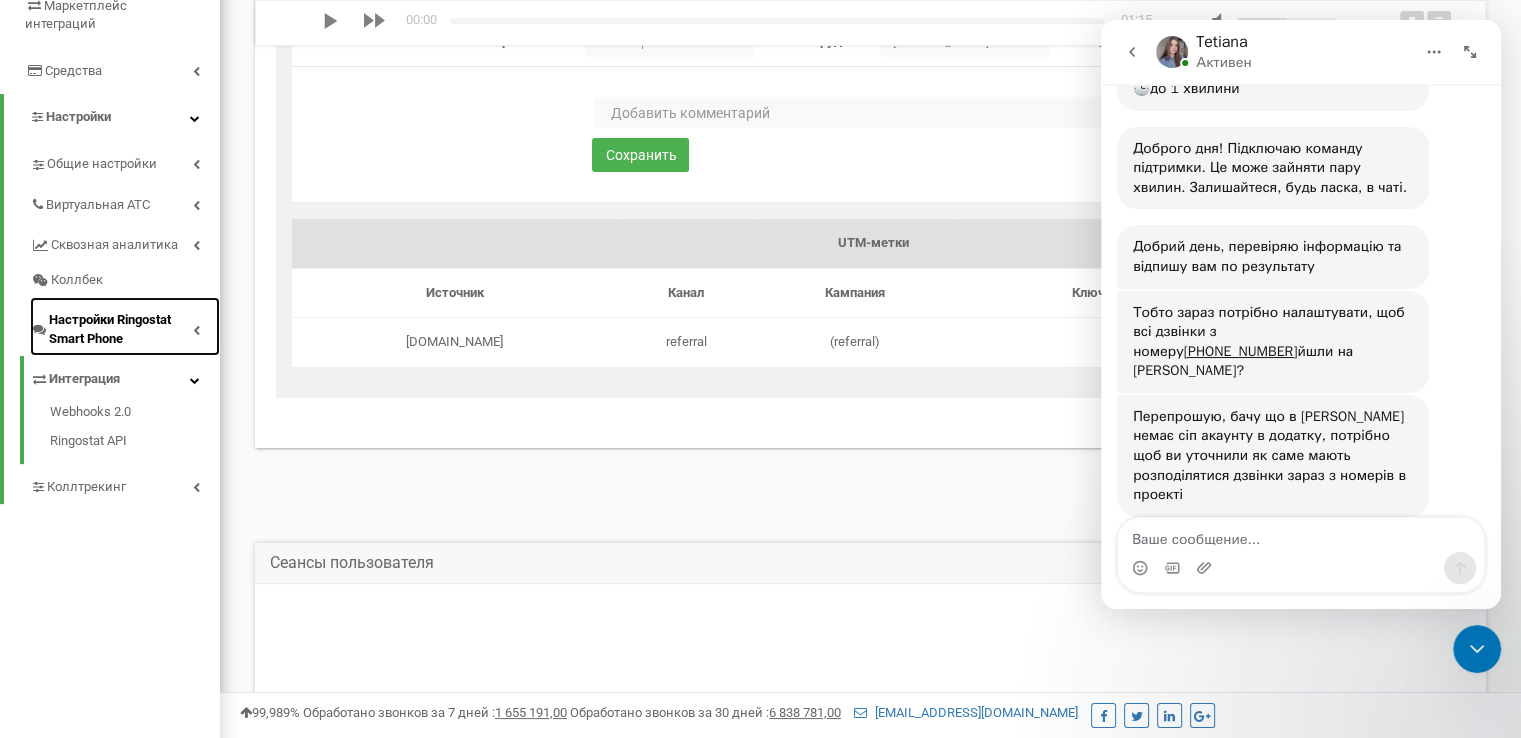 click on "Настройки Ringostat Smart Phone" at bounding box center [125, 326] 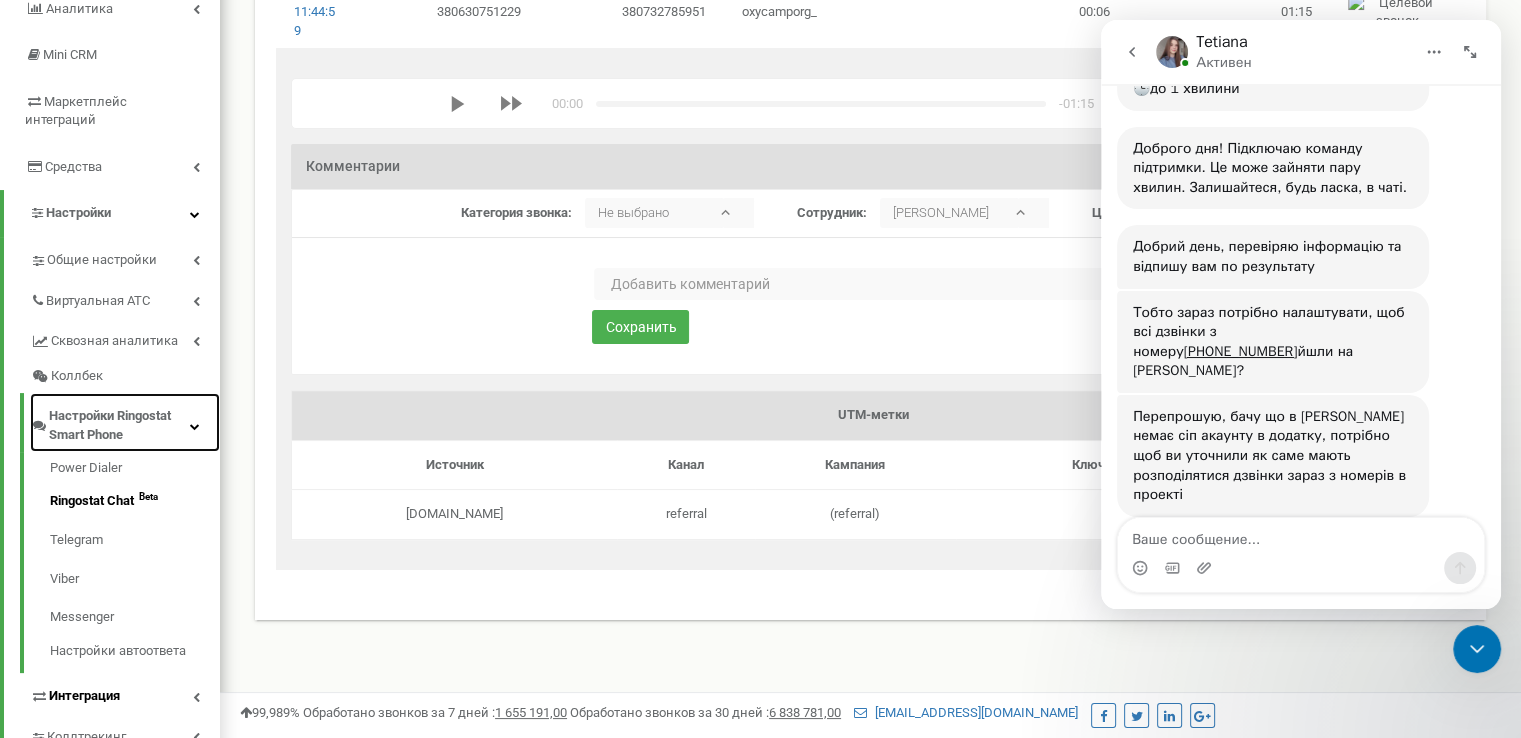 scroll, scrollTop: 271, scrollLeft: 0, axis: vertical 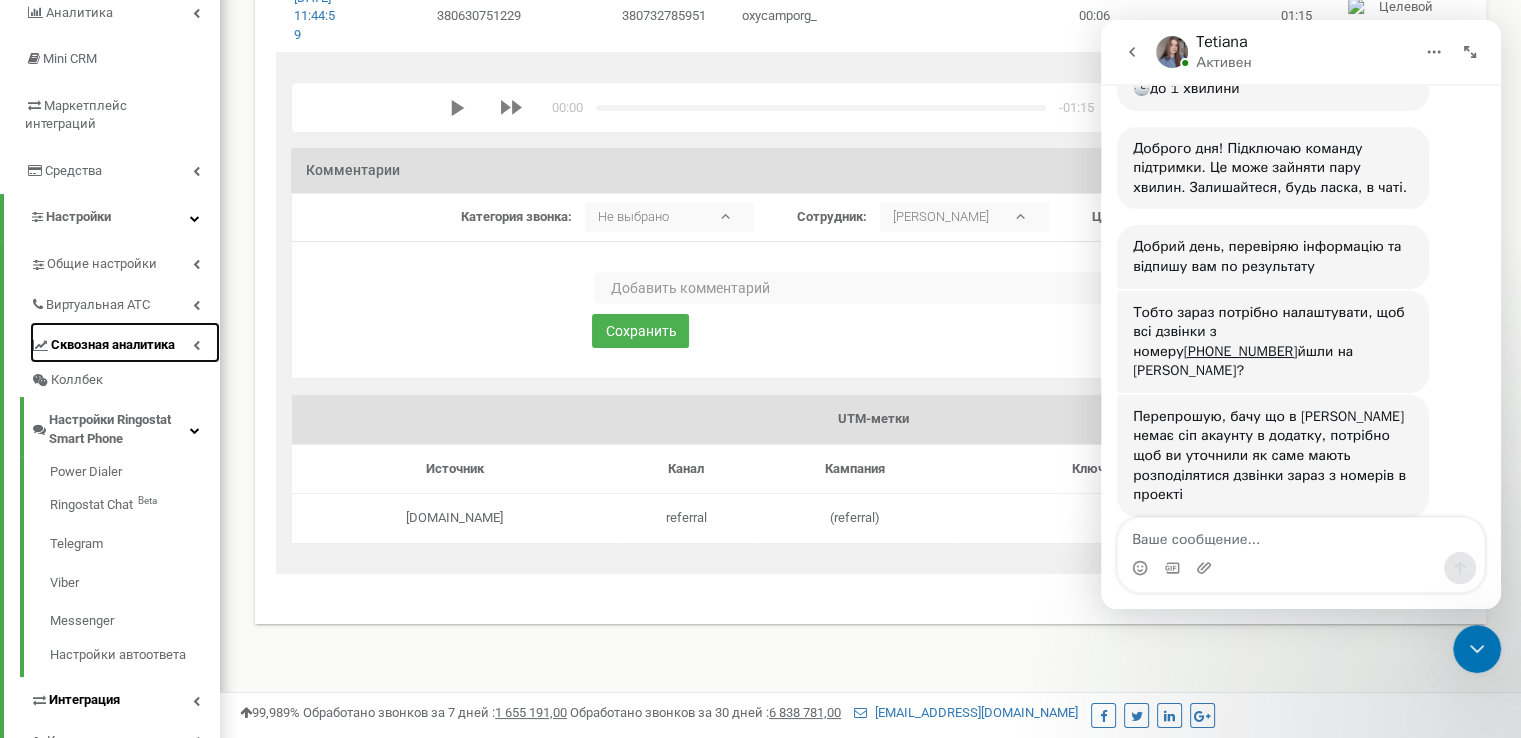 click on "Сквозная аналитика" at bounding box center (125, 342) 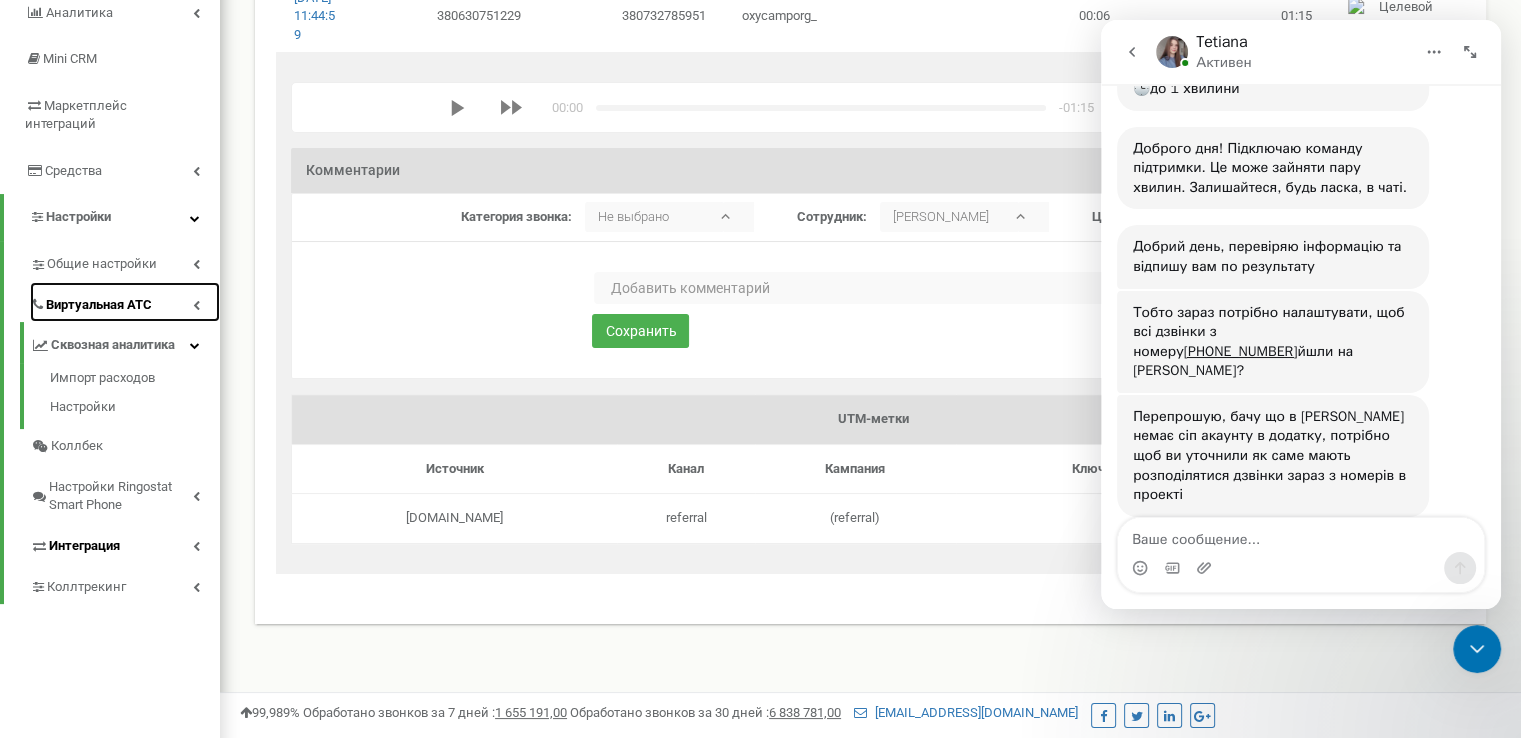 click on "Виртуальная АТС" at bounding box center (125, 302) 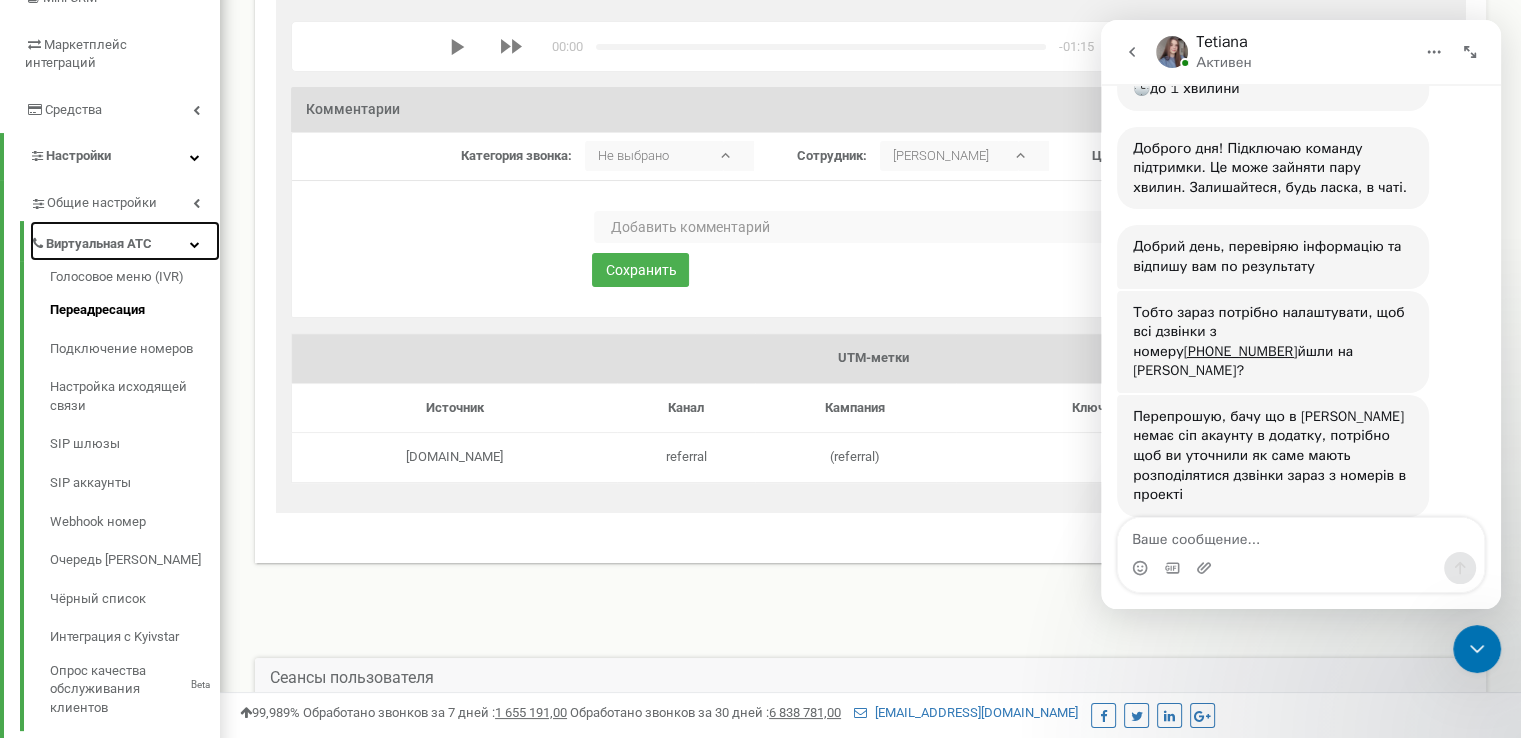 scroll, scrollTop: 336, scrollLeft: 0, axis: vertical 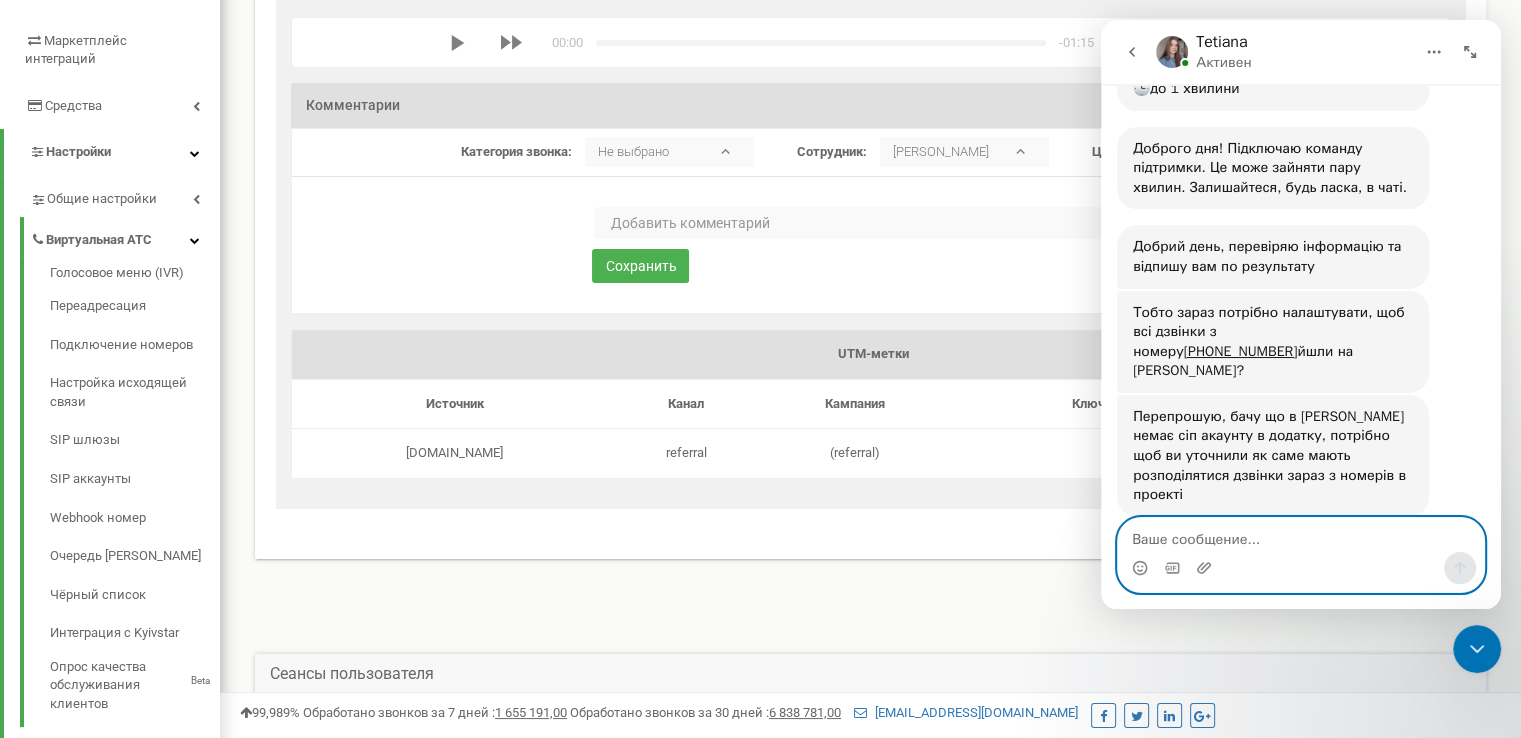 click at bounding box center (1301, 535) 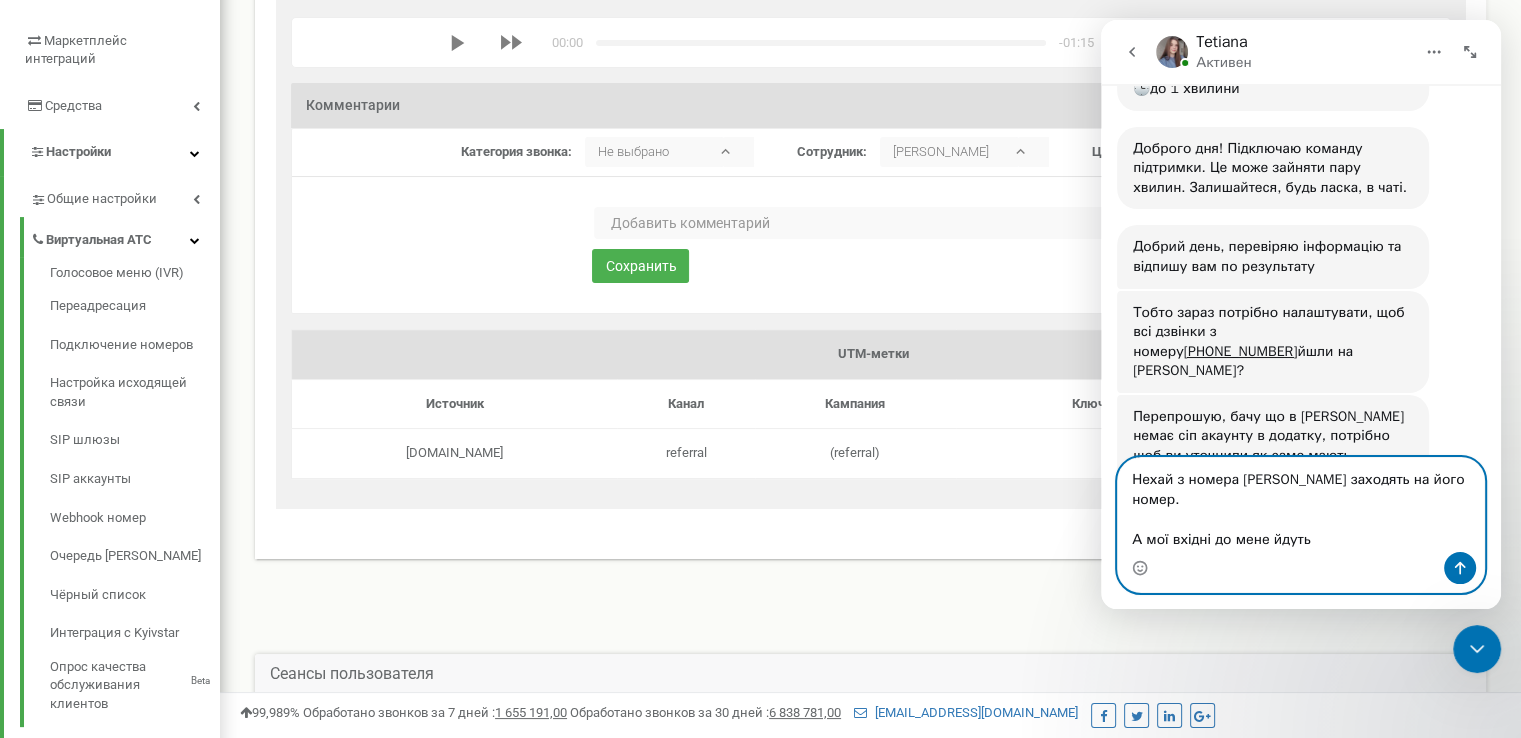 scroll, scrollTop: 428, scrollLeft: 0, axis: vertical 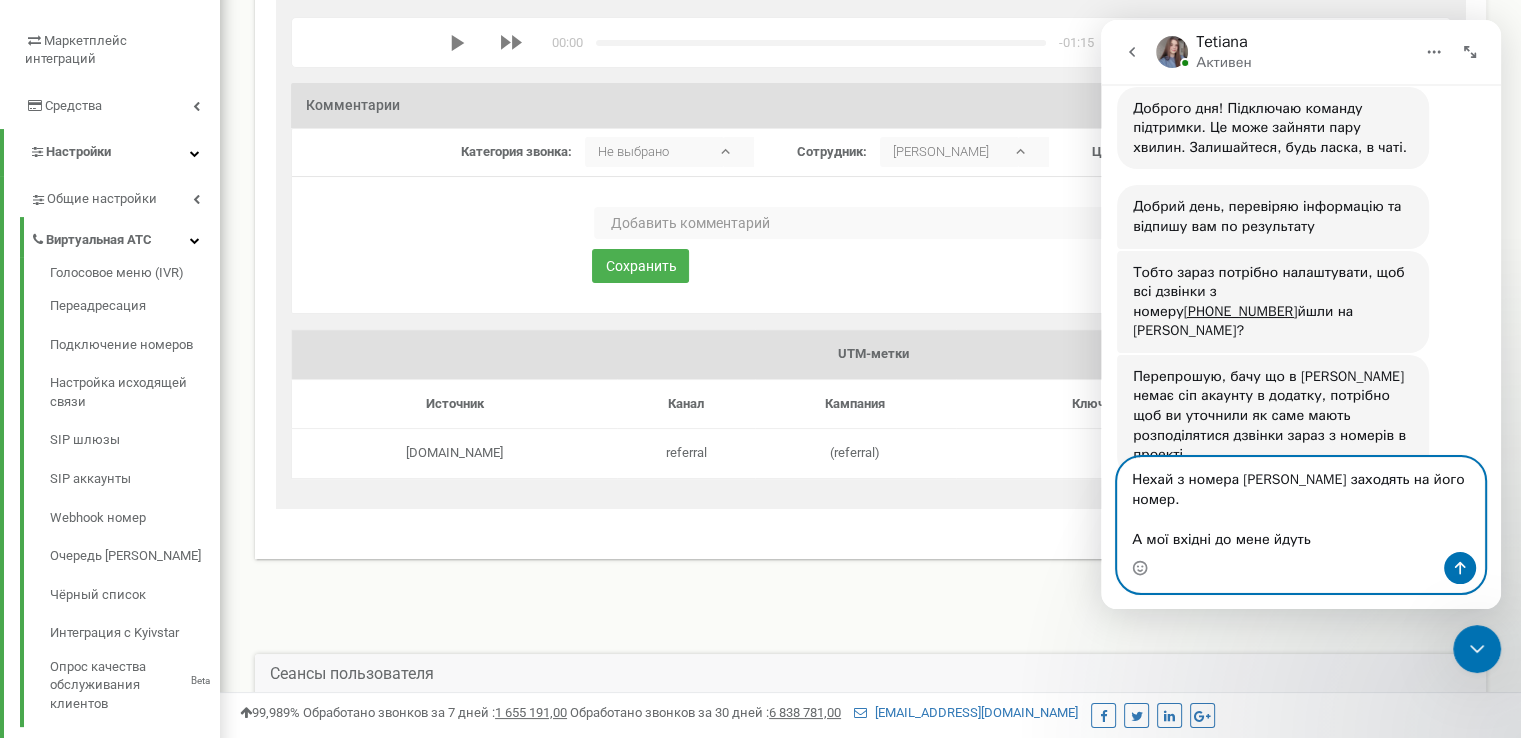 click on "Нехай з номера [PERSON_NAME] заходять на його номер.
А мої вхідні до мене йдуть" at bounding box center [1301, 505] 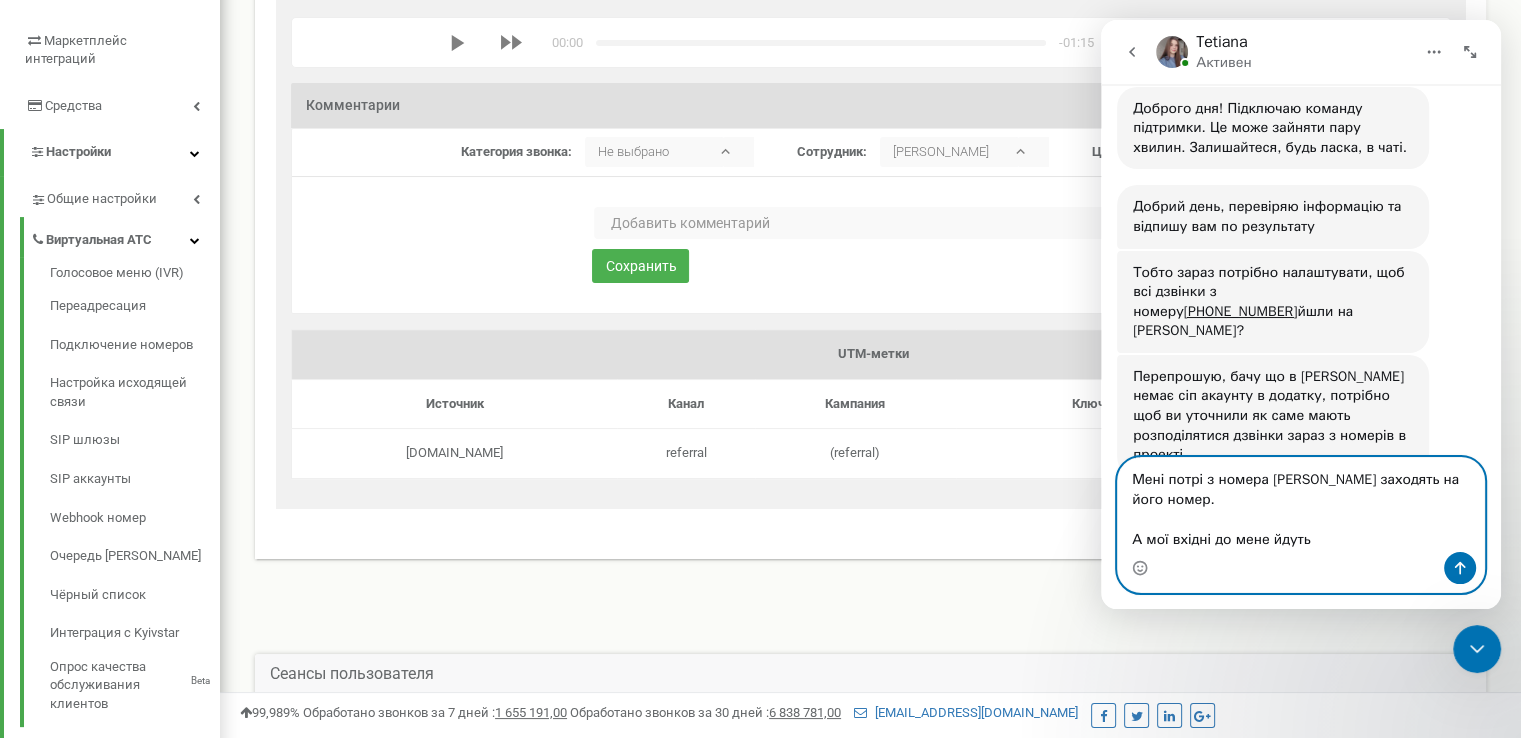scroll, scrollTop: 448, scrollLeft: 0, axis: vertical 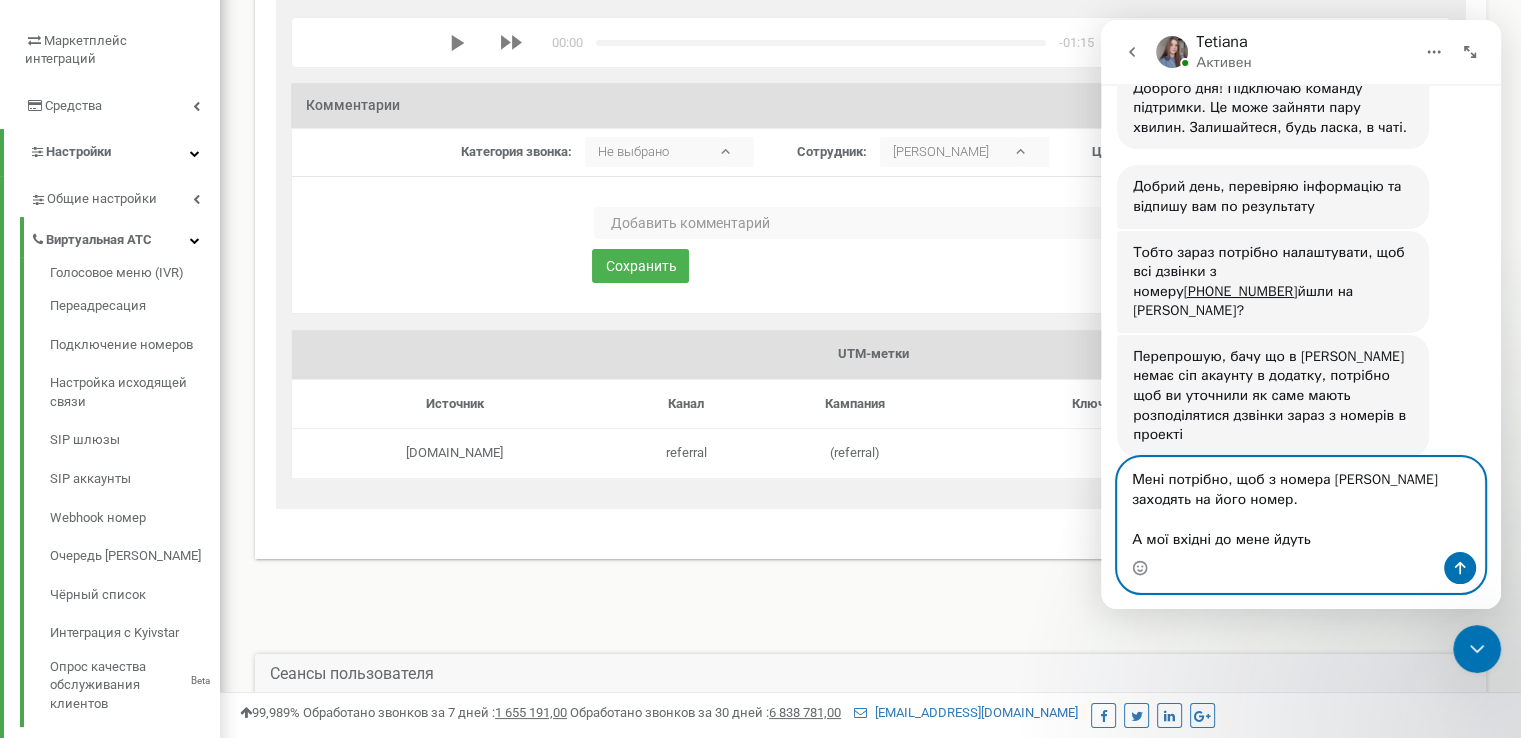 click on "Мені потрібно, щоб з номера [PERSON_NAME] заходять на його номер.
А мої вхідні до мене йдуть" at bounding box center (1301, 505) 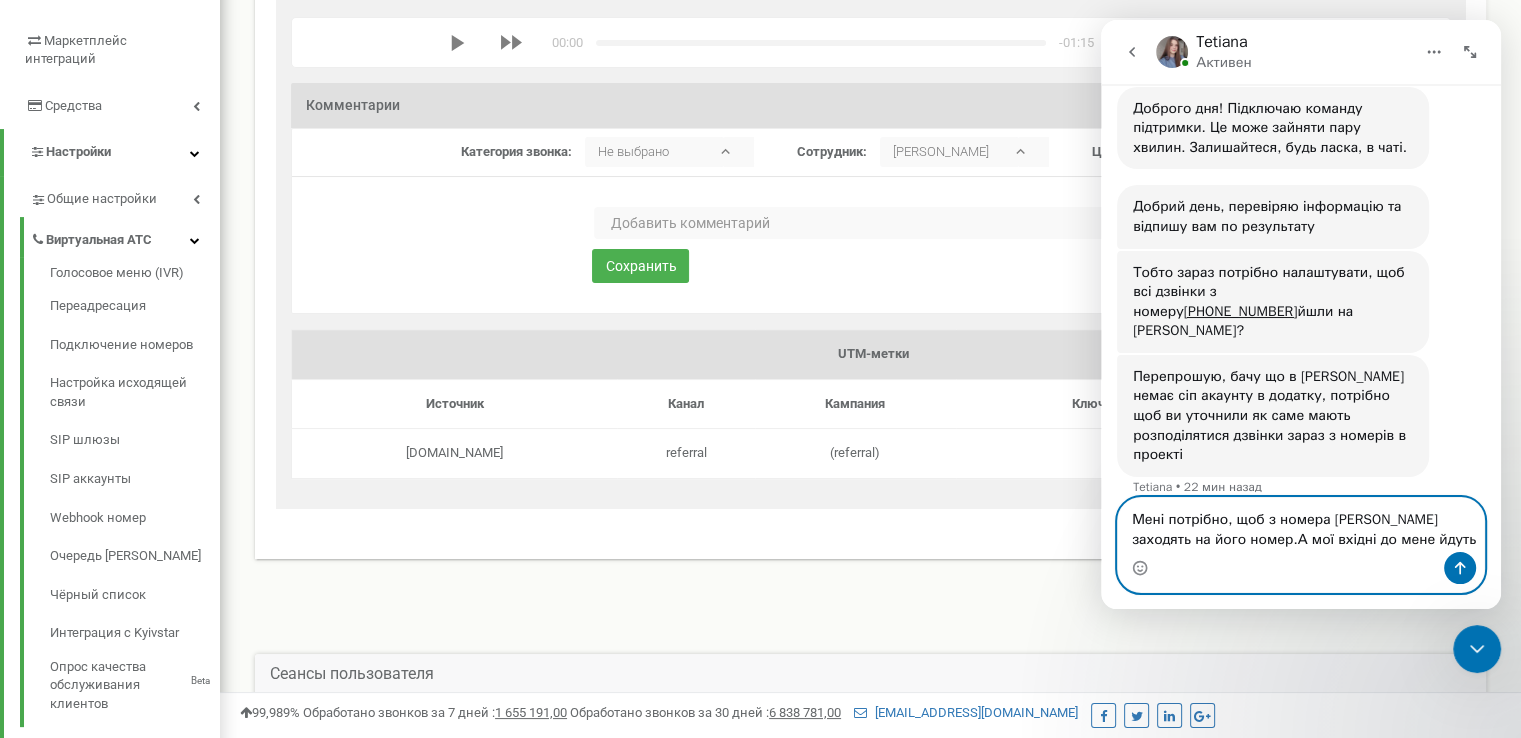 scroll, scrollTop: 408, scrollLeft: 0, axis: vertical 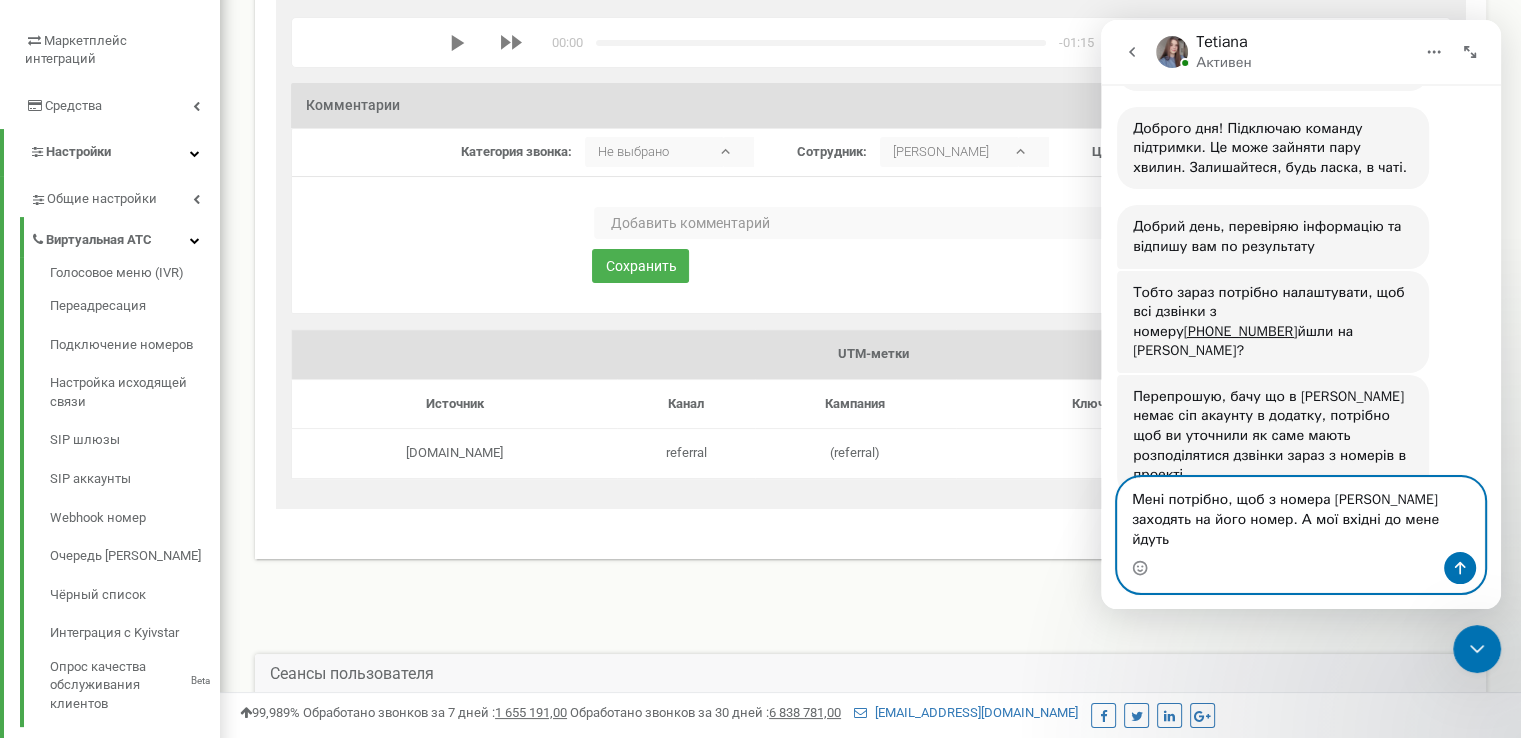 click on "Мені потрібно, щоб з номера [PERSON_NAME] заходять на його номер. А мої вхідні до мене йдуть" at bounding box center (1301, 515) 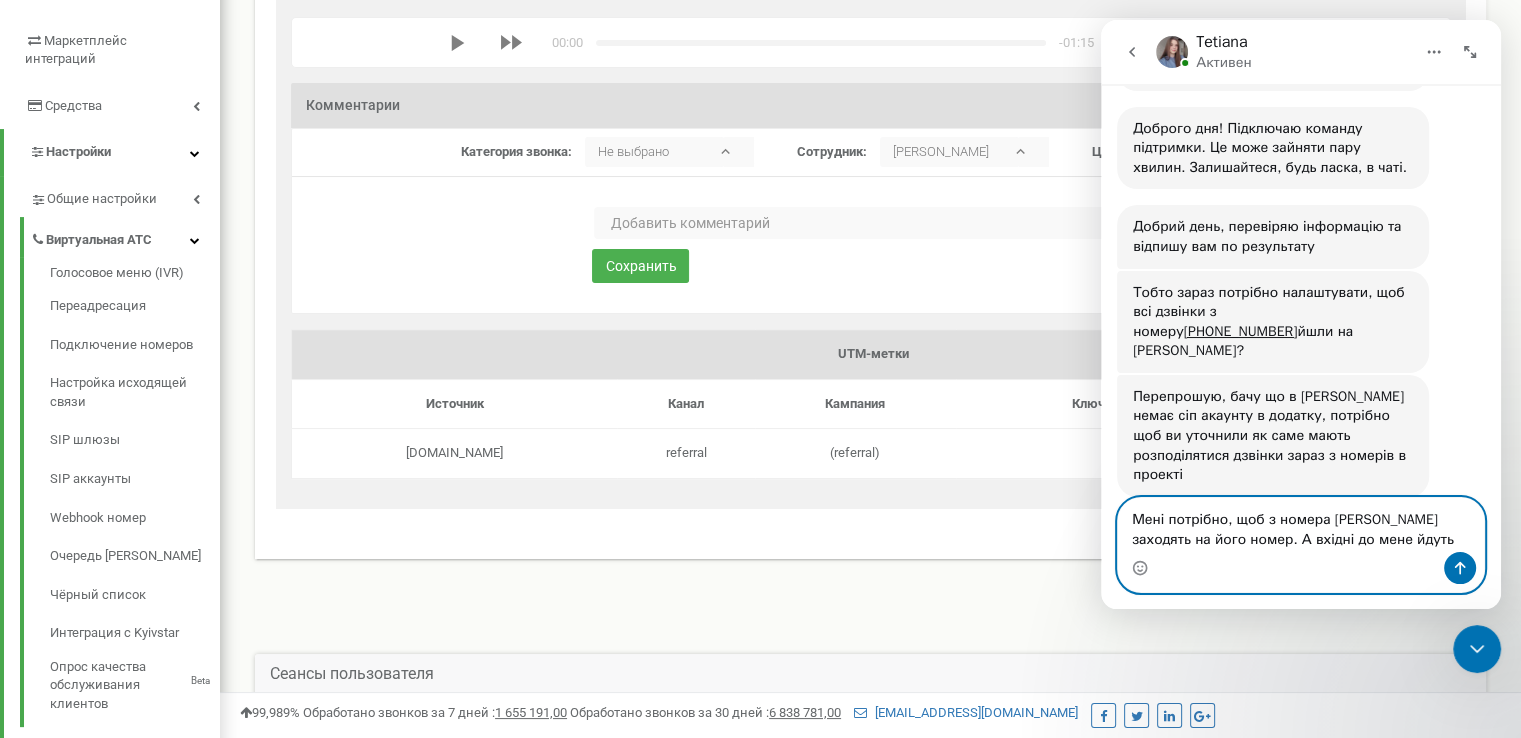 click on "Мені потрібно, щоб з номера [PERSON_NAME] заходять на його номер. А вхідні до мене йдуть" at bounding box center [1301, 525] 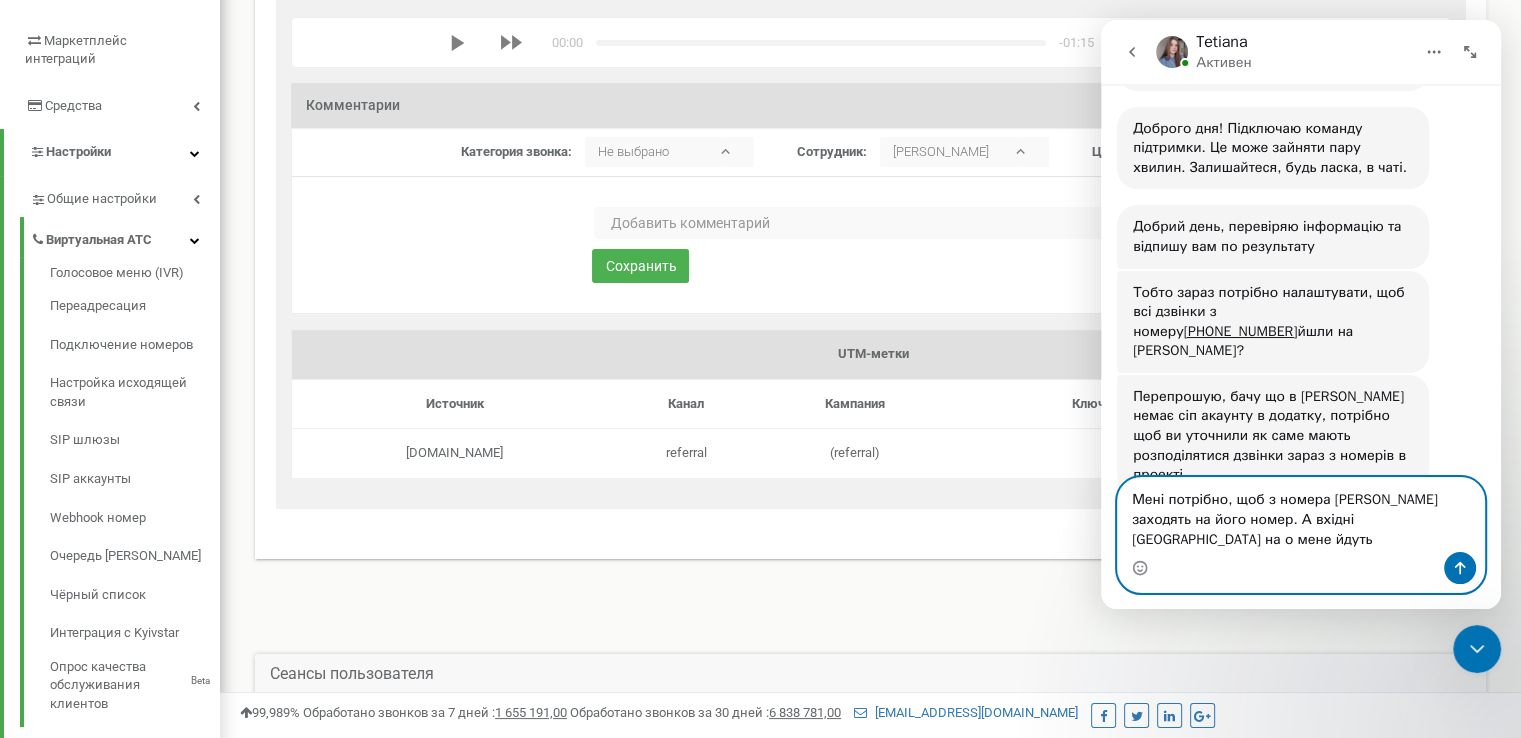 click on "Мені потрібно, щоб з номера [PERSON_NAME] заходять на його номер. А вхідні [GEOGRAPHIC_DATA] на о мене йдуть" at bounding box center (1301, 515) 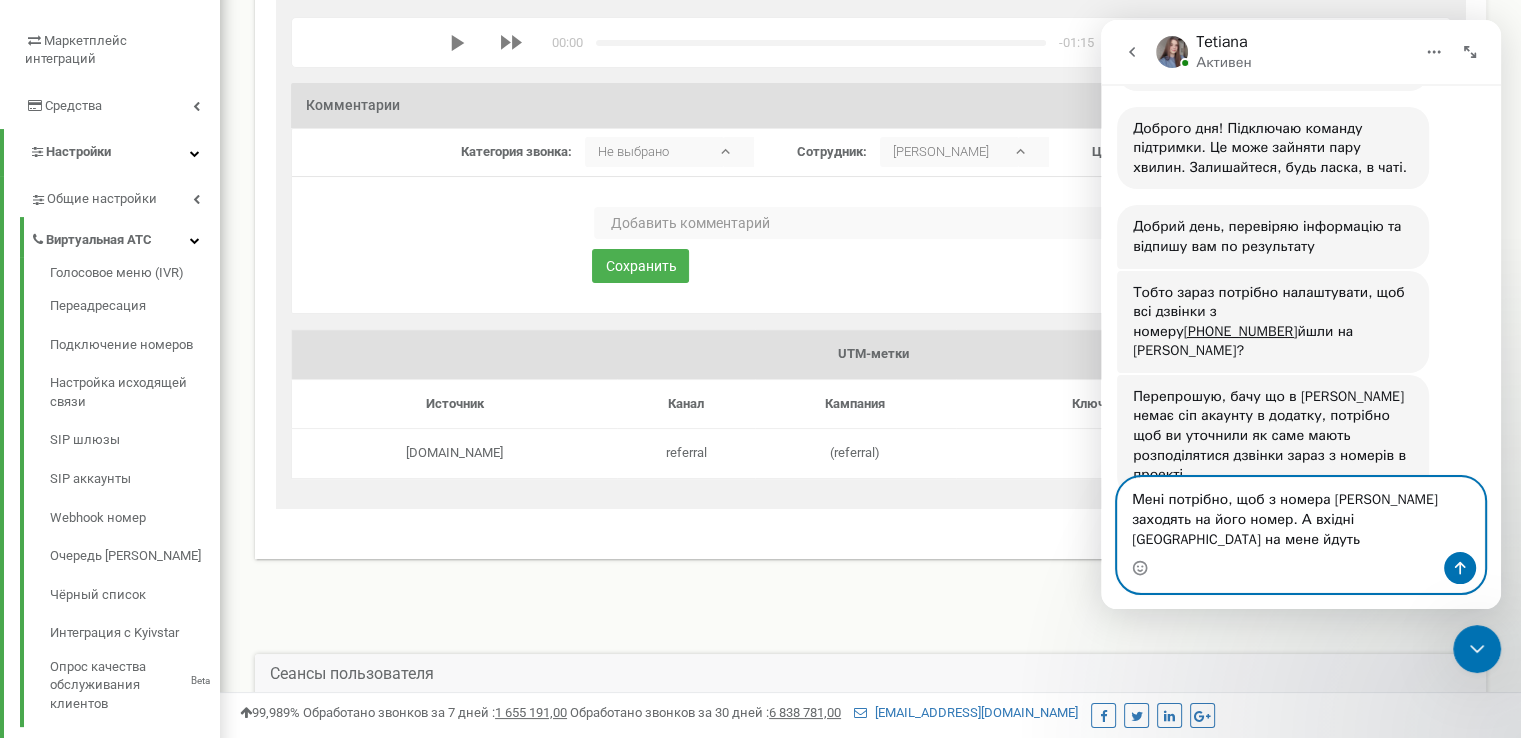 click on "Мені потрібно, щоб з номера [PERSON_NAME] заходять на його номер. А вхідні [GEOGRAPHIC_DATA] на мене йдуть" at bounding box center (1301, 515) 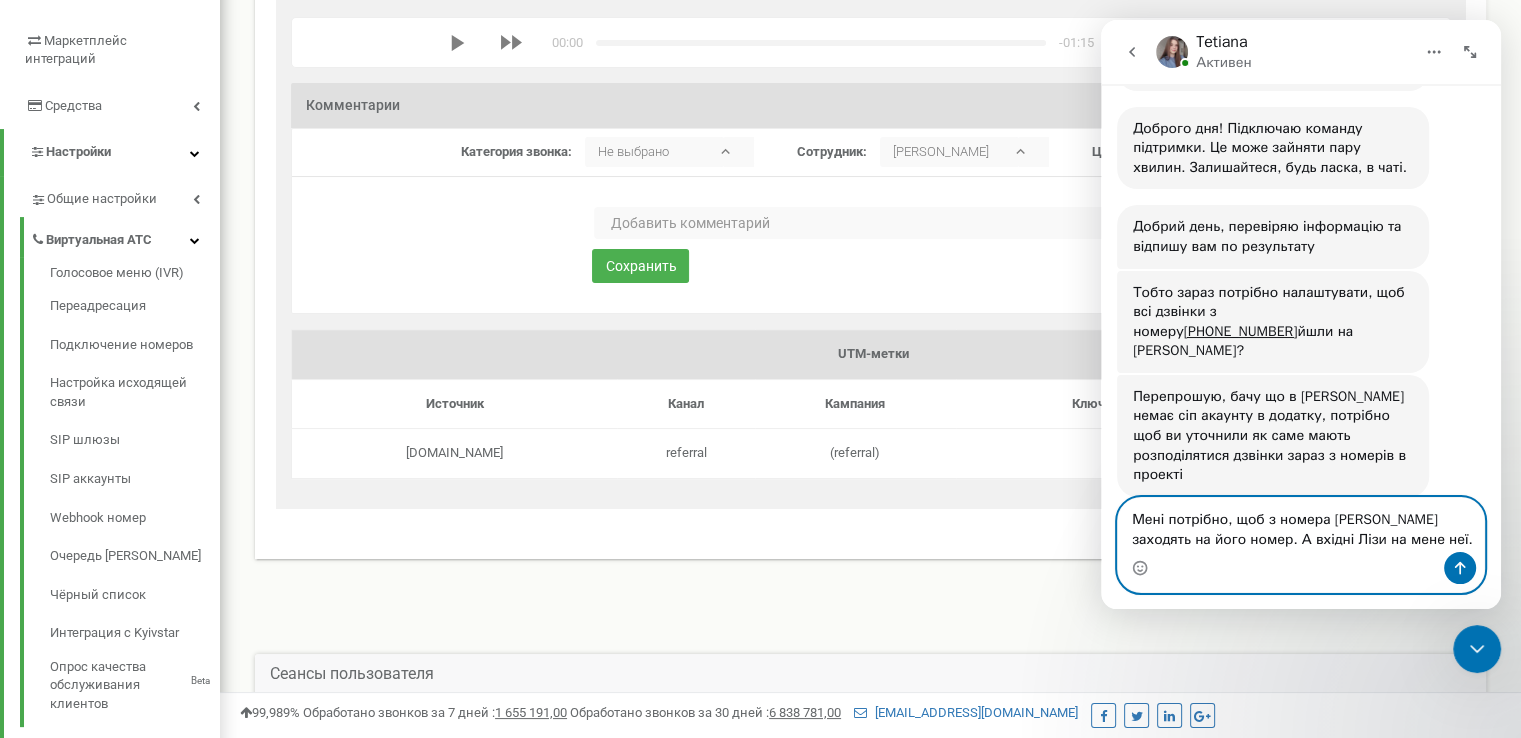 click on "Мені потрібно, щоб з номера [PERSON_NAME] заходять на його номер. А вхідні Лізи на мене неї." at bounding box center [1301, 525] 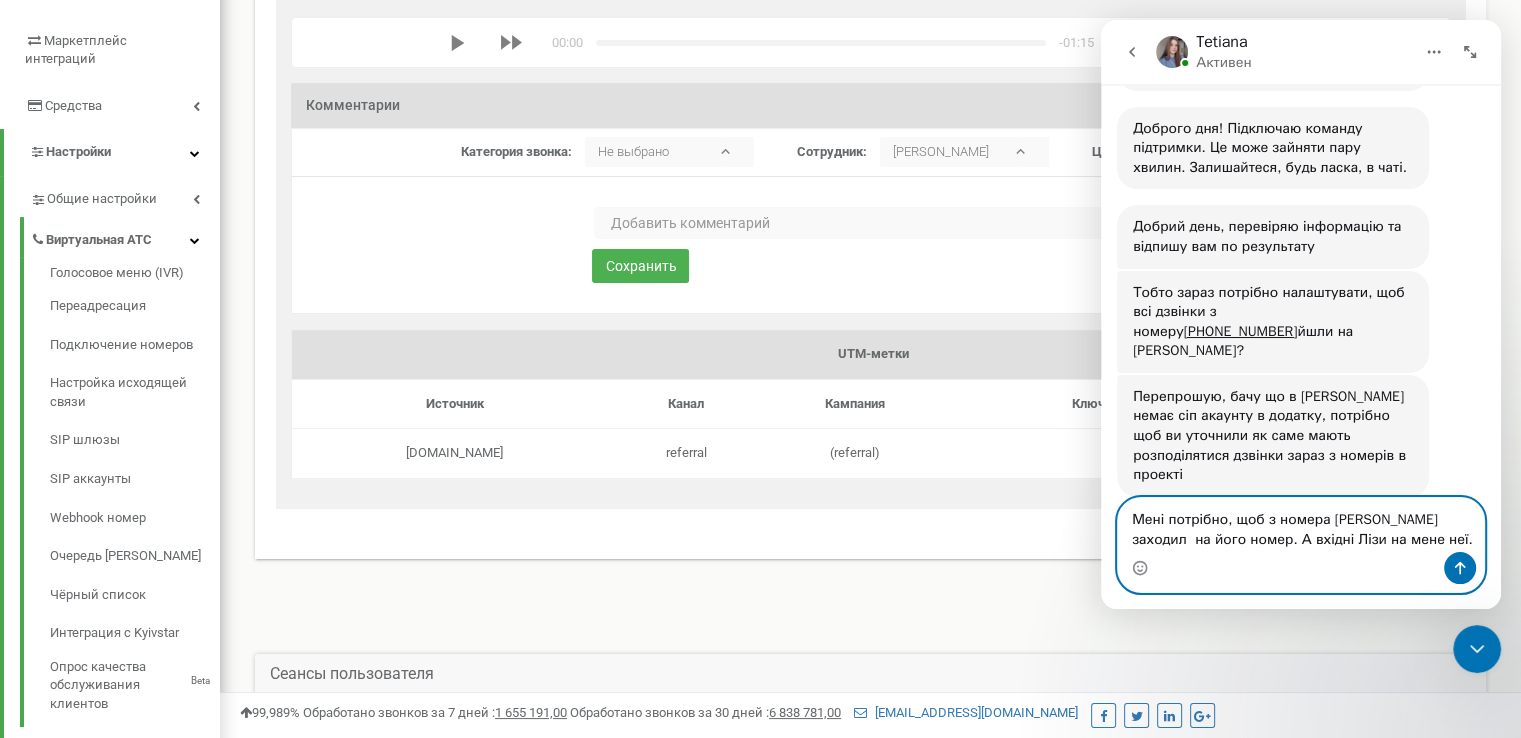 click on "Мені потрібно, щоб з номера [PERSON_NAME] заходил  на його номер. А вхідні Лізи на мене неї." at bounding box center (1301, 525) 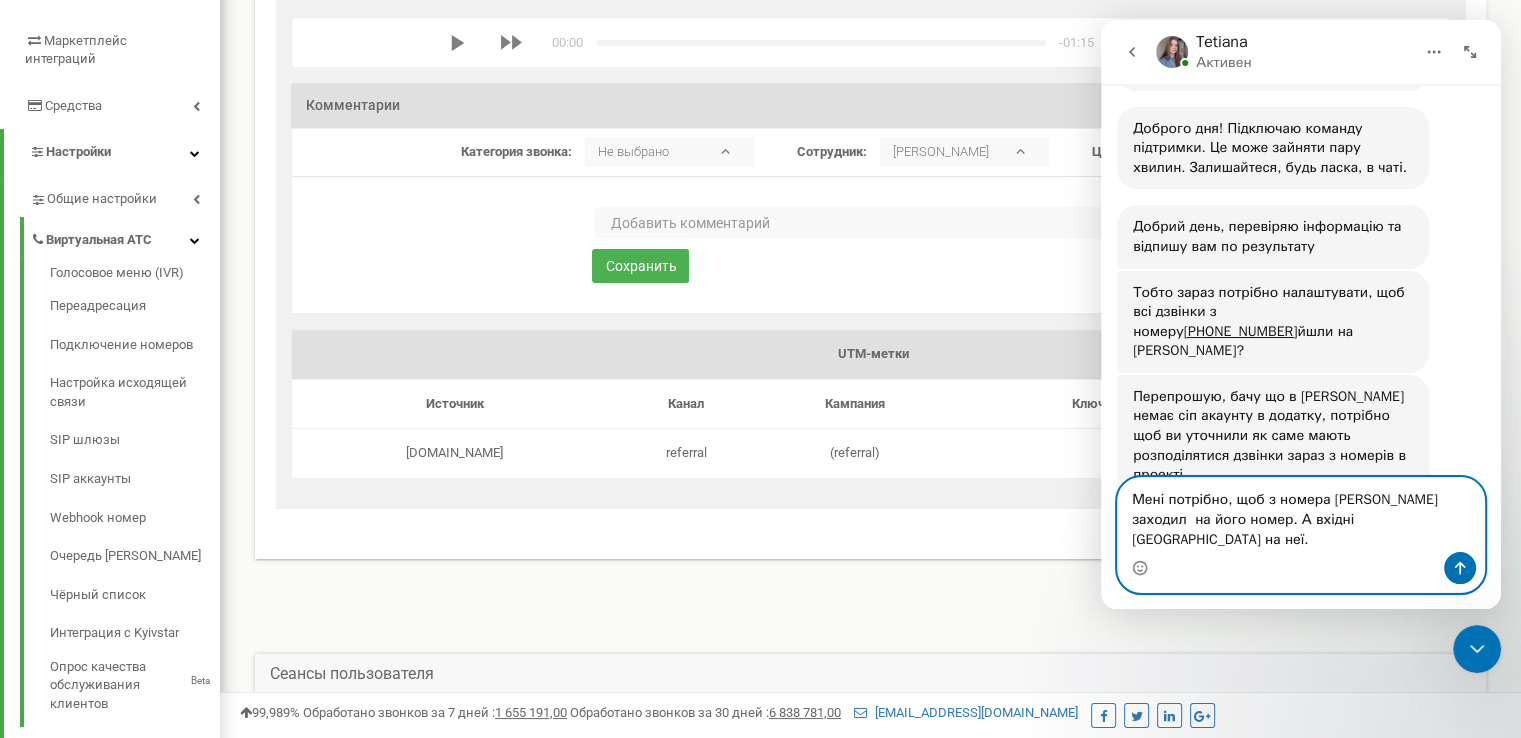 click on "Мені потрібно, щоб з номера [PERSON_NAME] заходил  на його номер. А вхідні [GEOGRAPHIC_DATA] на неї." at bounding box center (1301, 515) 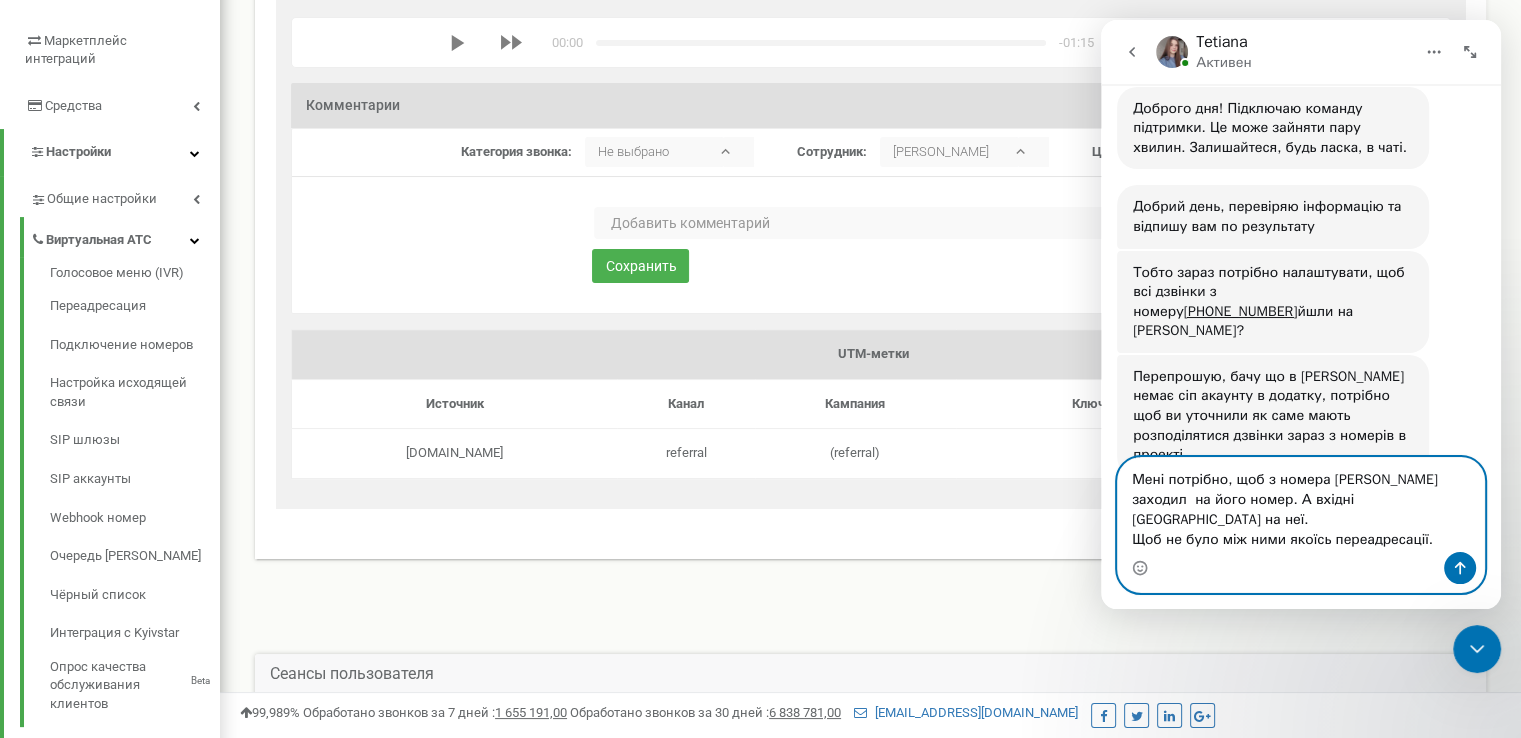 scroll, scrollTop: 448, scrollLeft: 0, axis: vertical 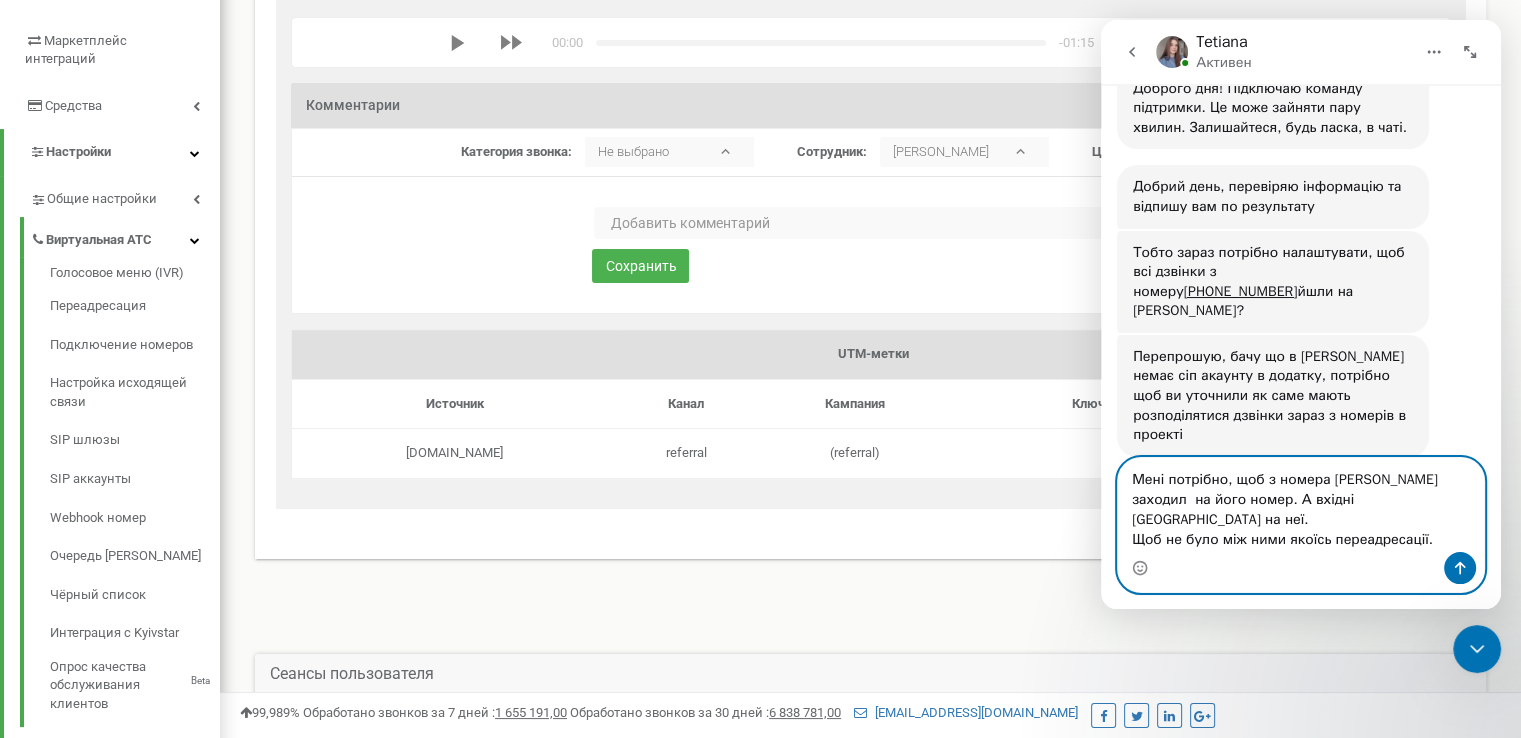 click on "Мені потрібно, щоб з номера [PERSON_NAME] заходил  на його номер. А вхідні [GEOGRAPHIC_DATA] на неї.
Щоб не було між ними якоїсь переадресації." at bounding box center (1301, 505) 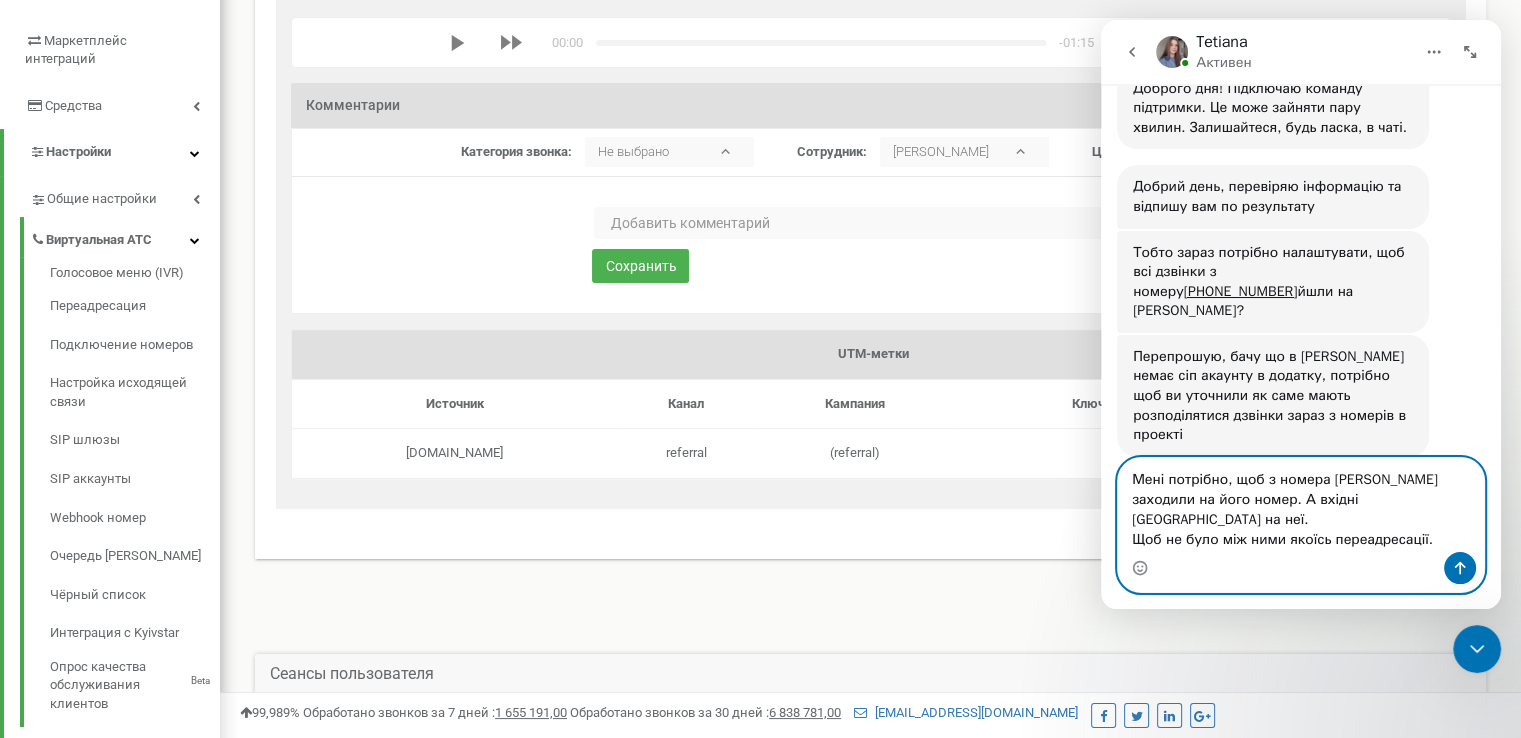 click on "Мені потрібно, щоб з номера [PERSON_NAME] заходили на його номер. А вхідні [GEOGRAPHIC_DATA] на неї.
Щоб не було між ними якоїсь переадресації." at bounding box center (1301, 505) 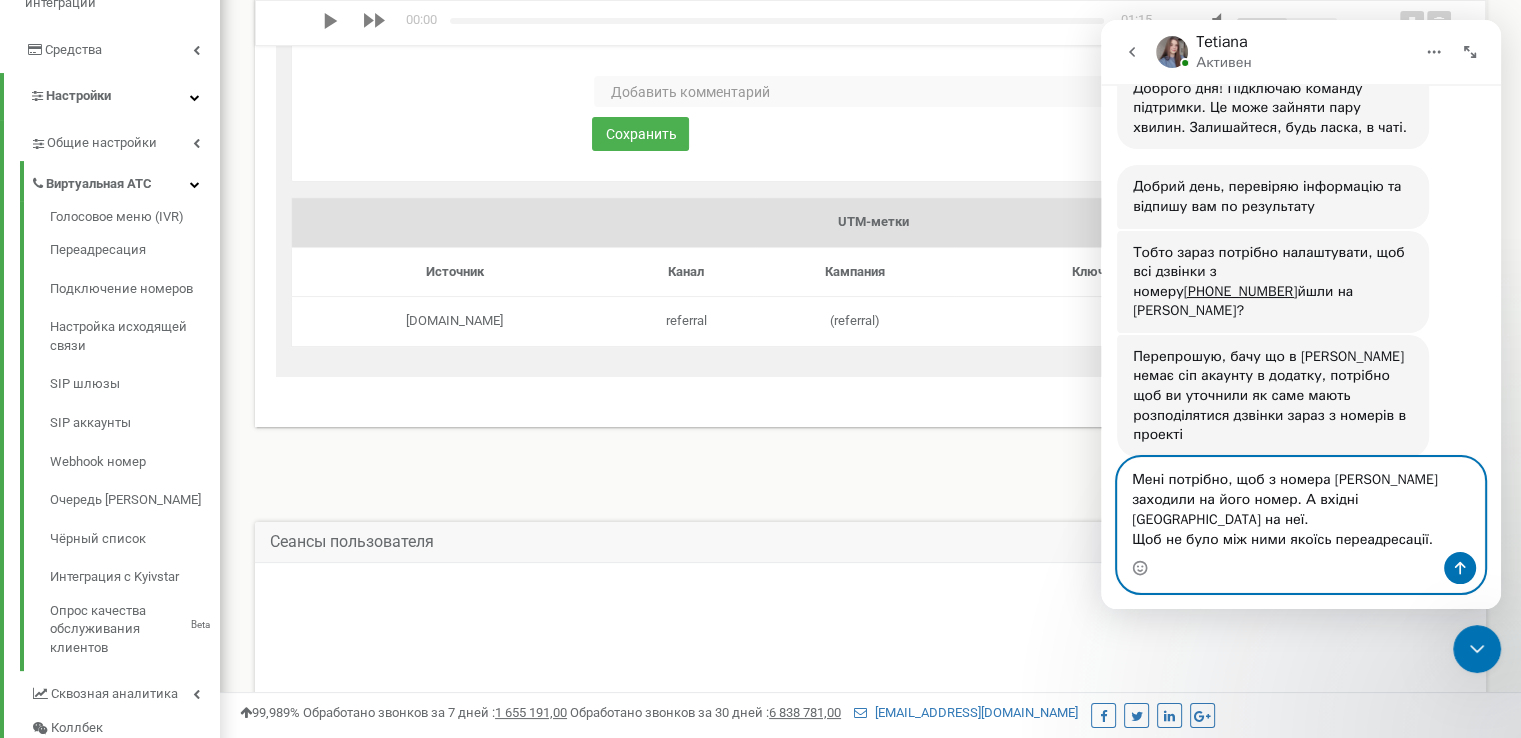 scroll, scrollTop: 396, scrollLeft: 0, axis: vertical 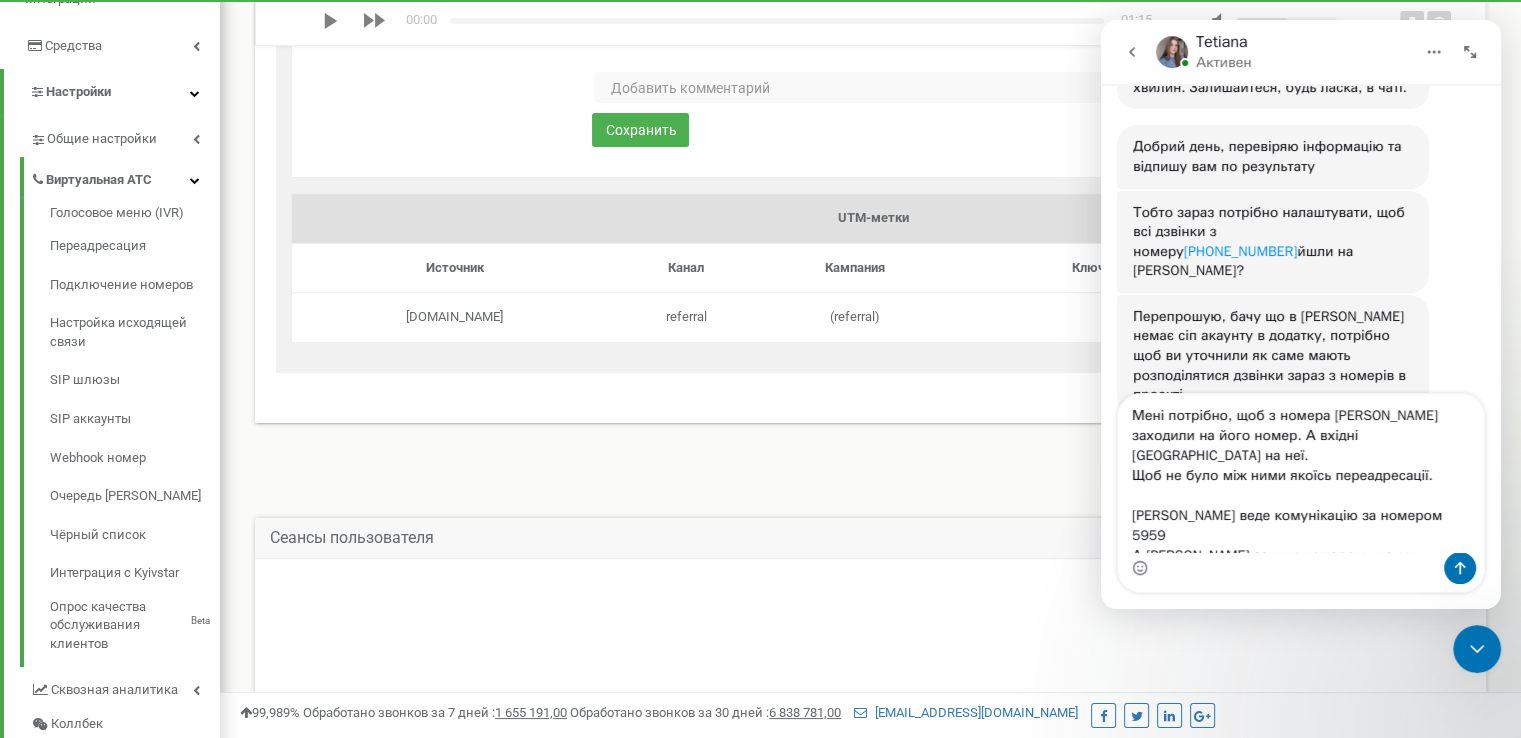 drag, startPoint x: 1336, startPoint y: 240, endPoint x: 1369, endPoint y: 235, distance: 33.37664 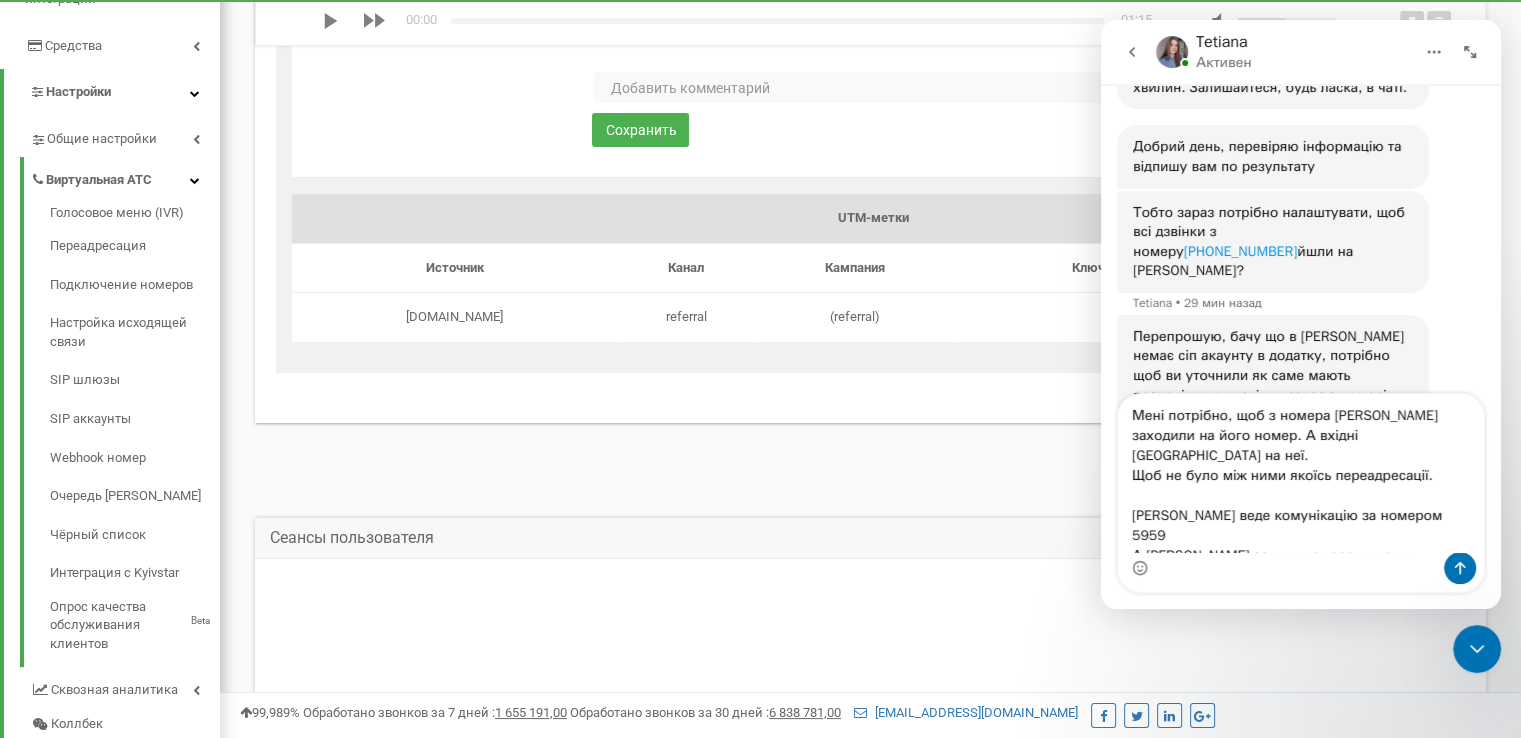 copy on "59 55" 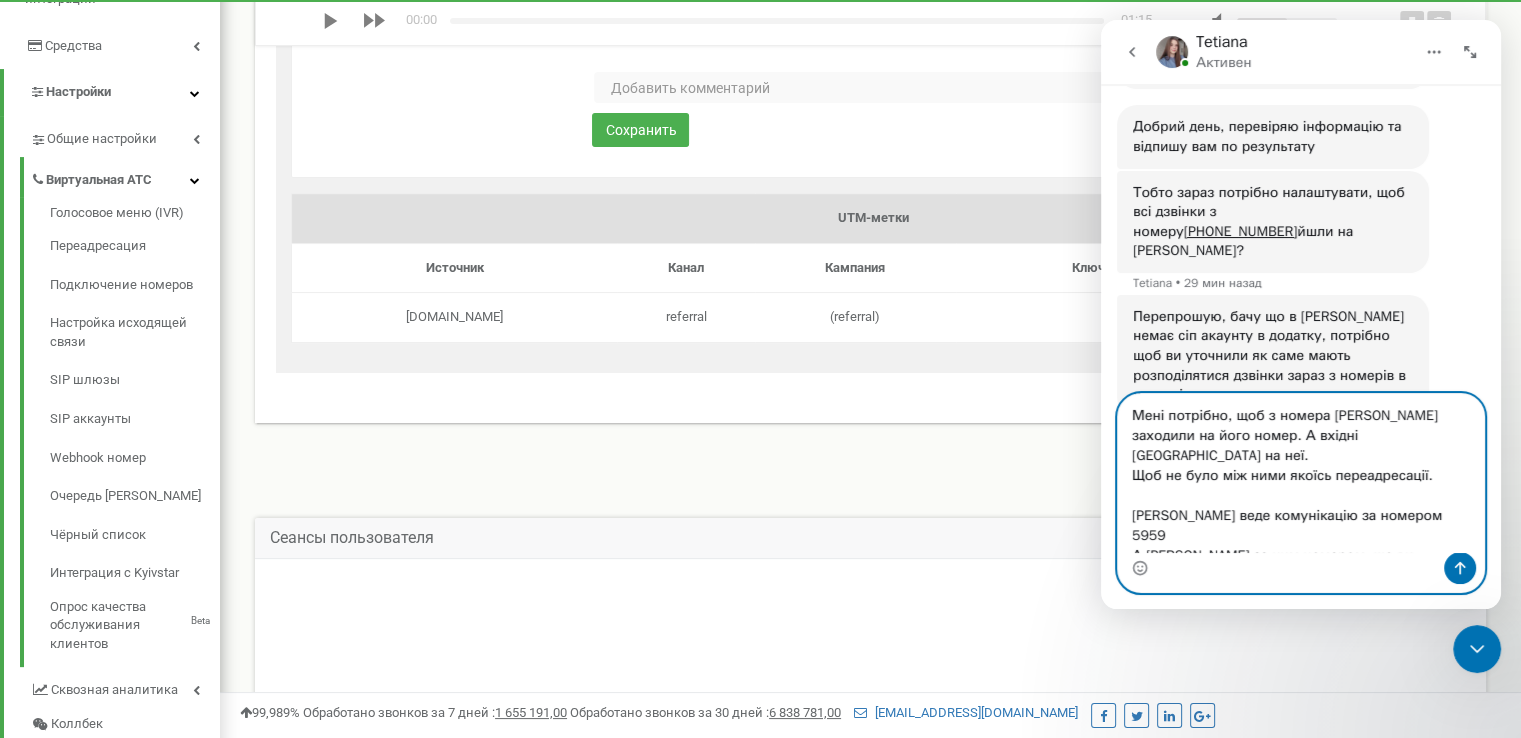 click on "Мені потрібно, щоб з номера [PERSON_NAME] заходили на його номер. А вхідні [GEOGRAPHIC_DATA] на неї.
Щоб не було між ними якоїсь переадресації.
[PERSON_NAME] веде комунікацію за номером 5959
А [PERSON_NAME] за цим номером, що ви написали" at bounding box center (1301, 473) 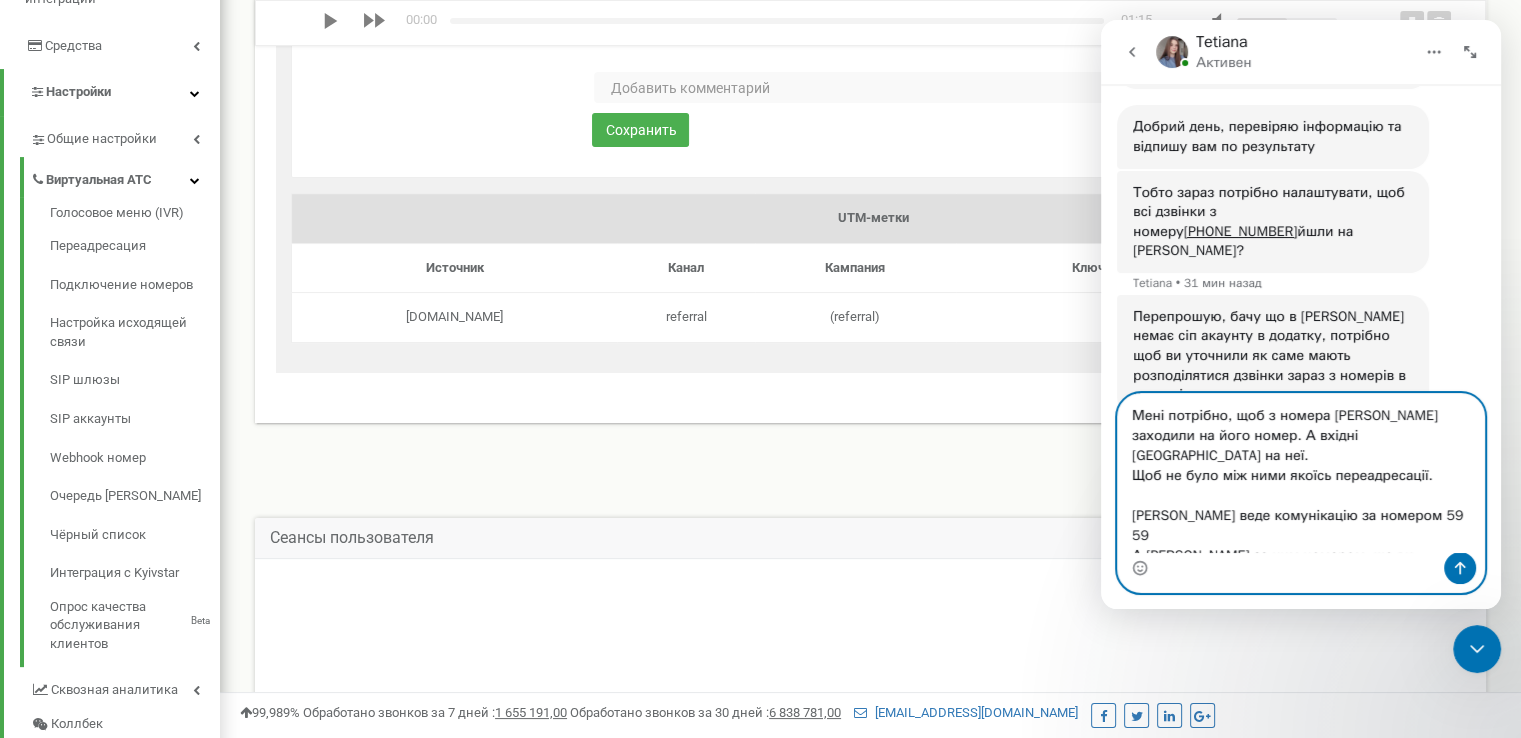 click on "Мені потрібно, щоб з номера [PERSON_NAME] заходили на його номер. А вхідні [GEOGRAPHIC_DATA] на неї.
Щоб не було між ними якоїсь переадресації.
[PERSON_NAME] веде комунікацію за номером 59 59
А [PERSON_NAME] за цим номером, що ви написали 59 55" at bounding box center (1301, 473) 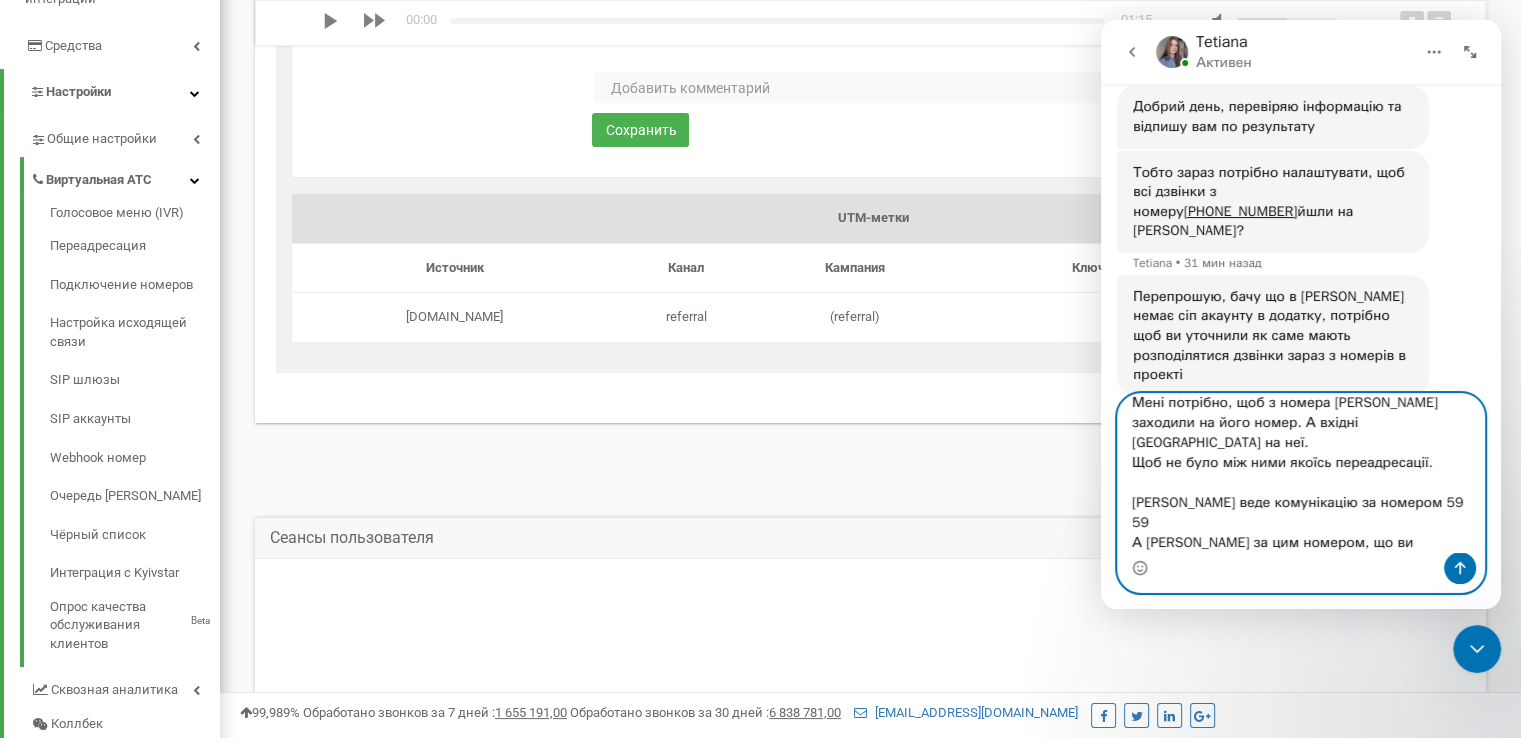scroll, scrollTop: 532, scrollLeft: 0, axis: vertical 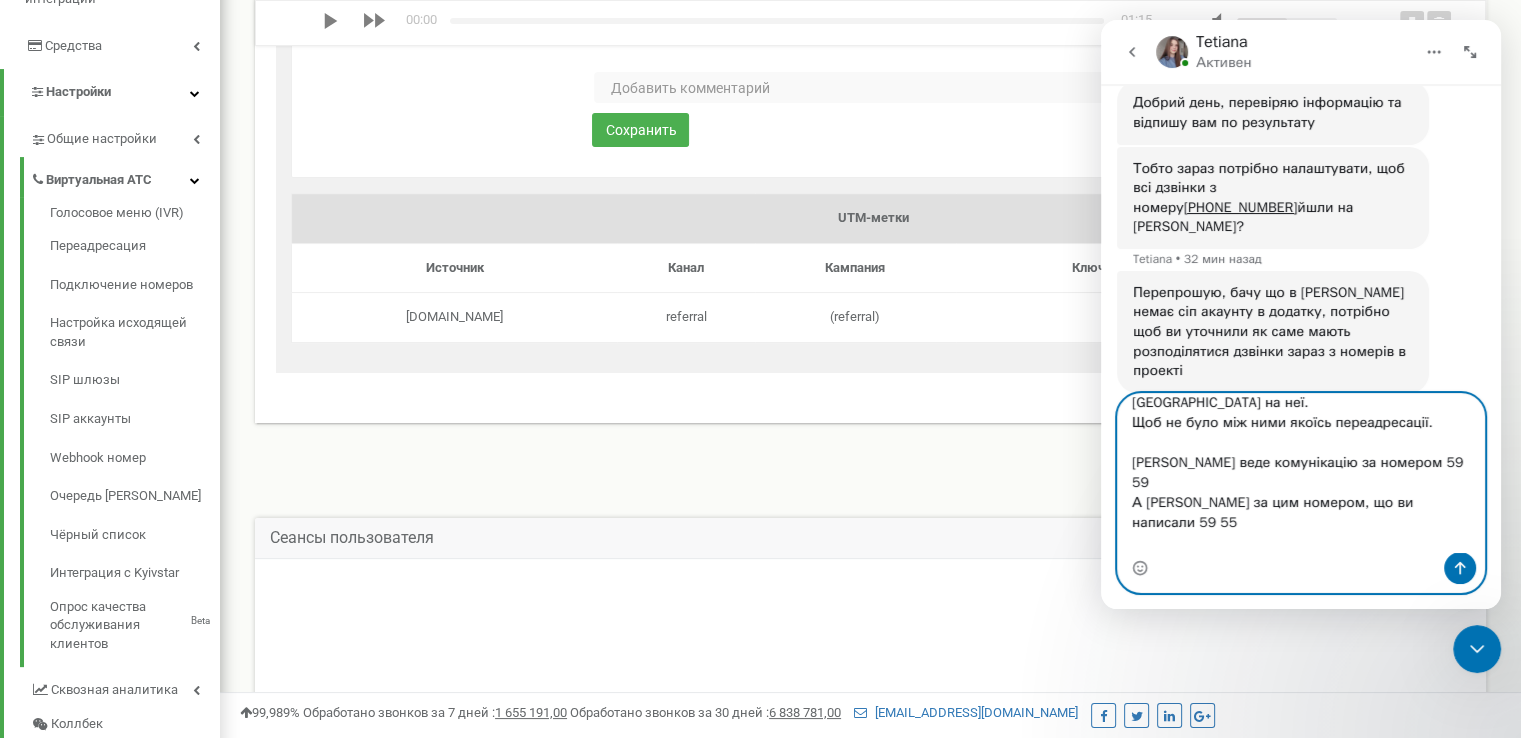 type on "Мені потрібно, щоб з номера [PERSON_NAME] заходили на його номер. А вхідні [GEOGRAPHIC_DATA] на неї.
Щоб не було між ними якоїсь переадресації.
[PERSON_NAME] веде комунікацію за номером 59 59
А [PERSON_NAME] за цим номером, що ви написали 59 55
Чи можливо, щоб коли клієнти телефонують на номер 59 59, то 1 дзвінок йшов напряму на цей номер, а інший на 5955. Щоб було чередуванння" 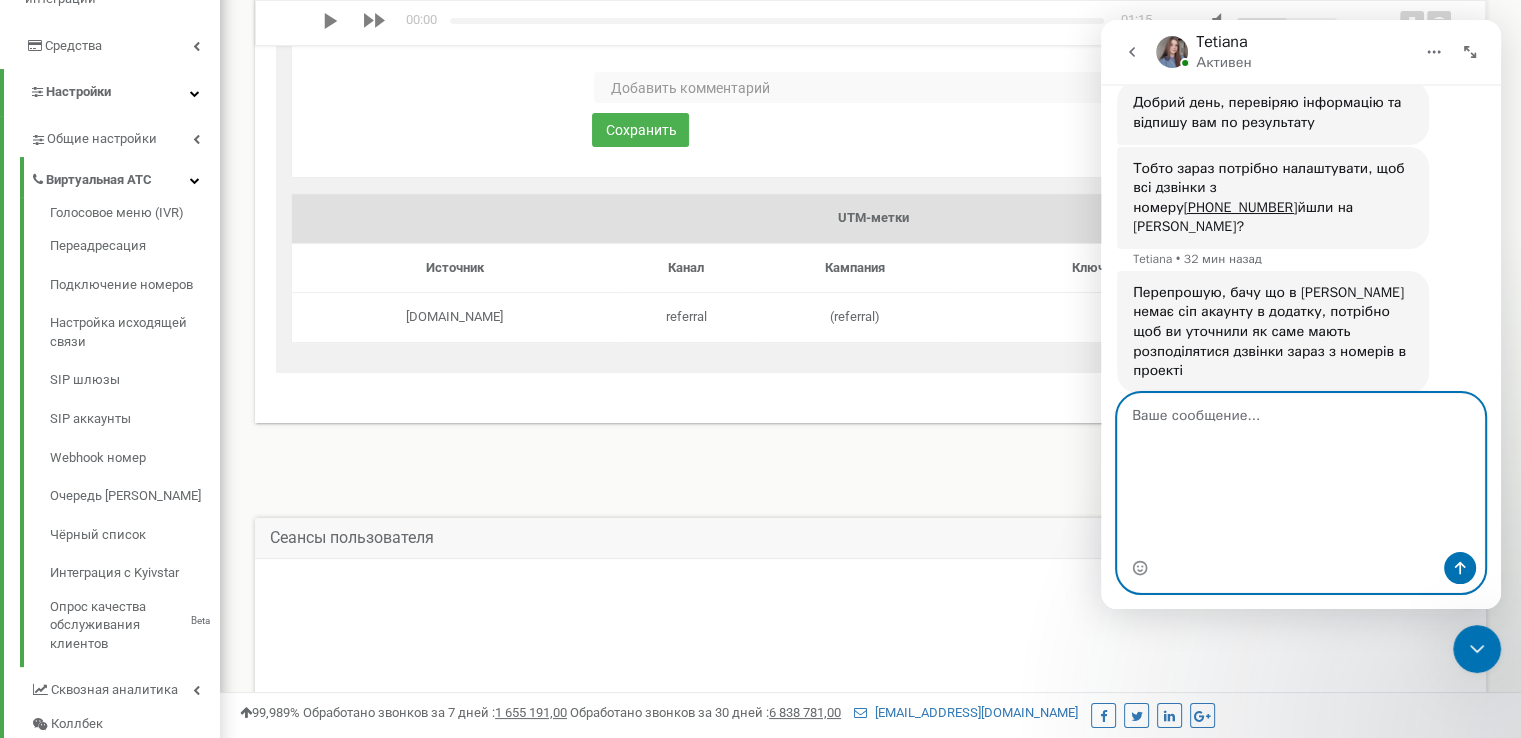 scroll, scrollTop: 0, scrollLeft: 0, axis: both 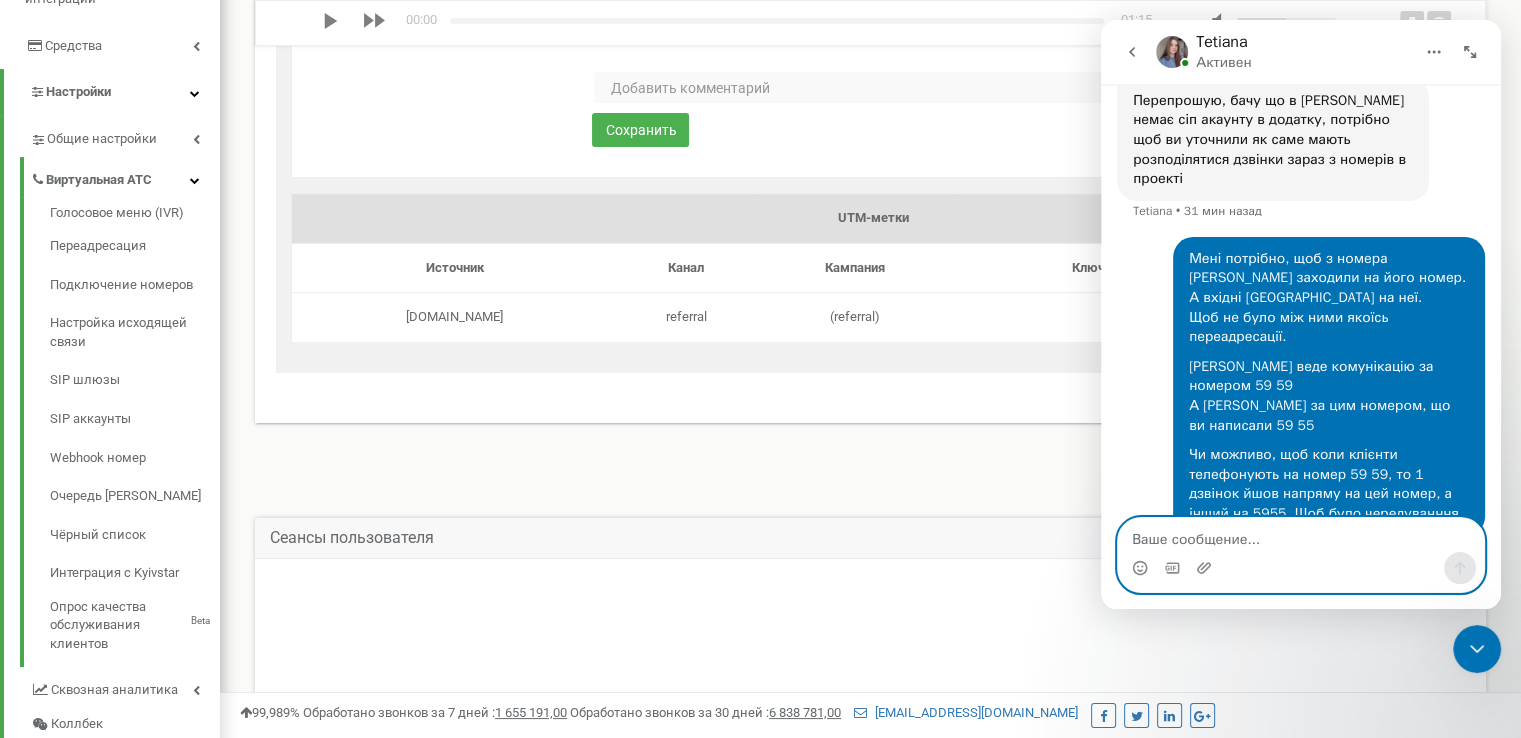 type 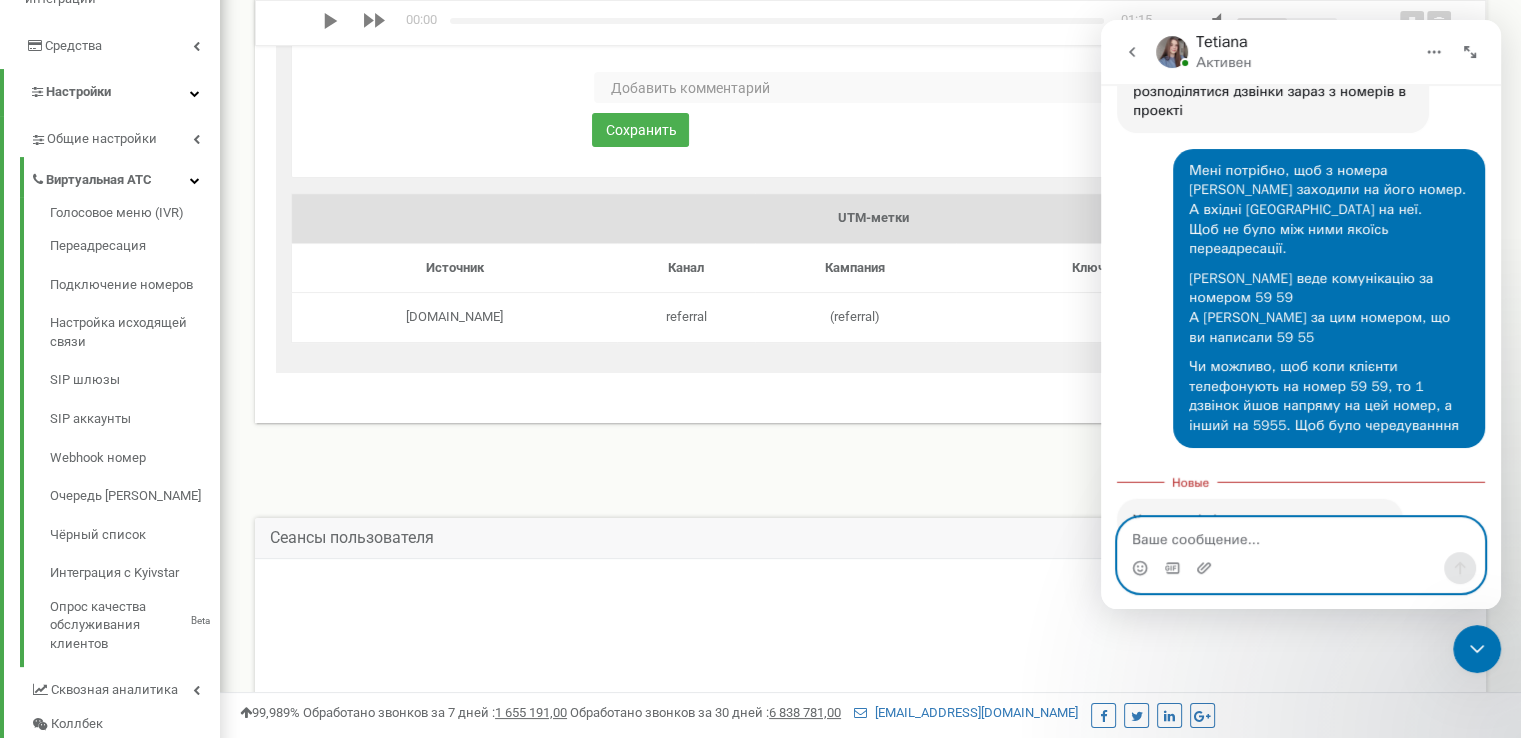 scroll, scrollTop: 816, scrollLeft: 0, axis: vertical 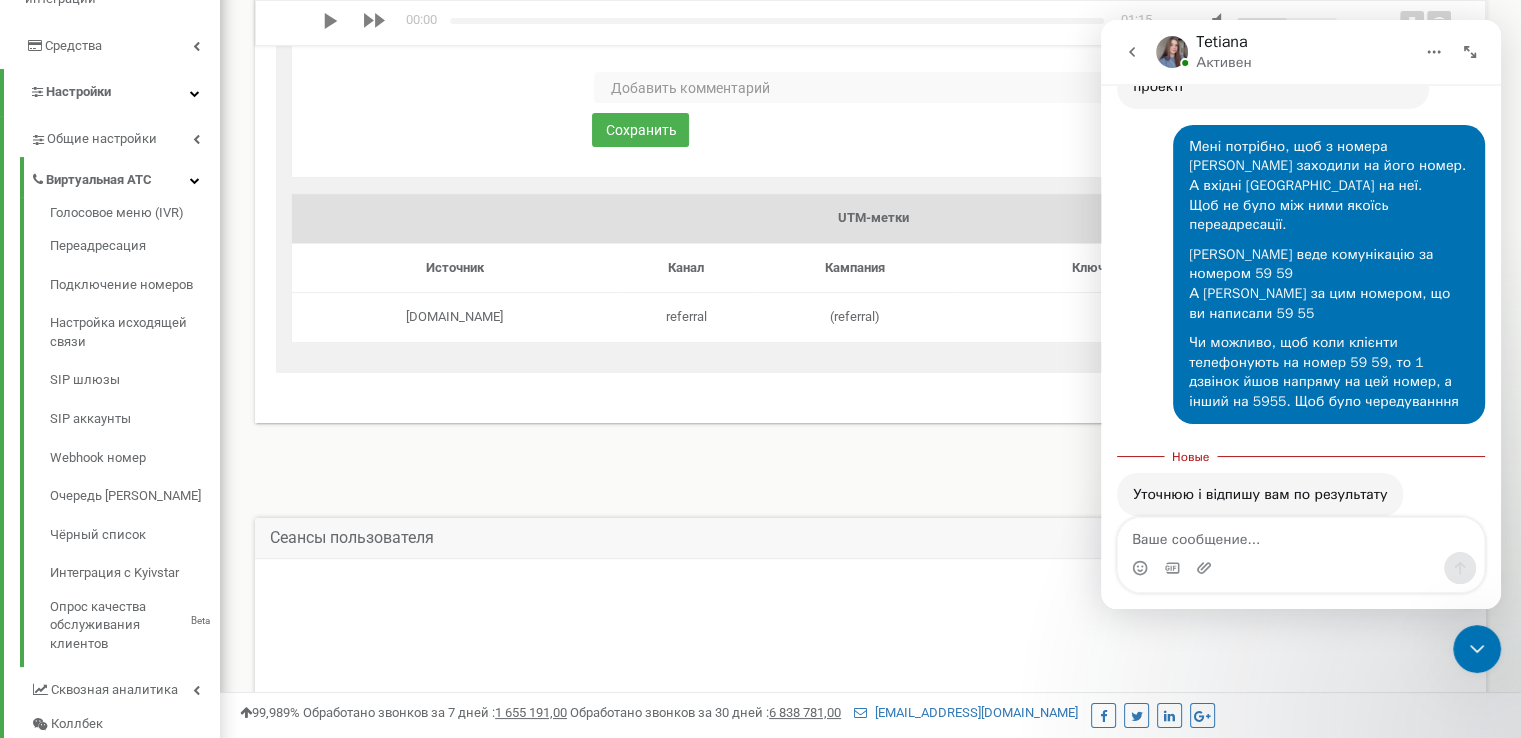 click 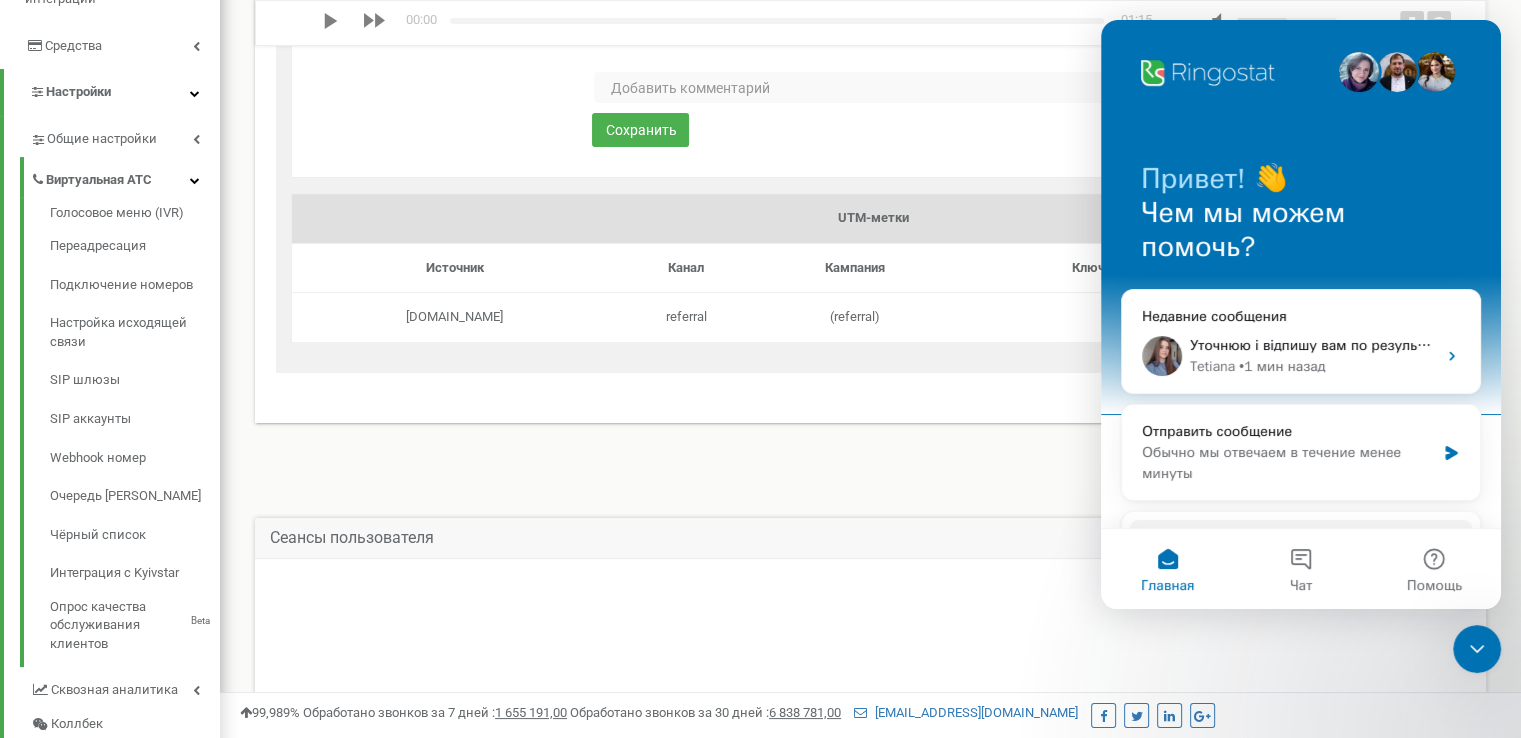 scroll, scrollTop: 0, scrollLeft: 0, axis: both 